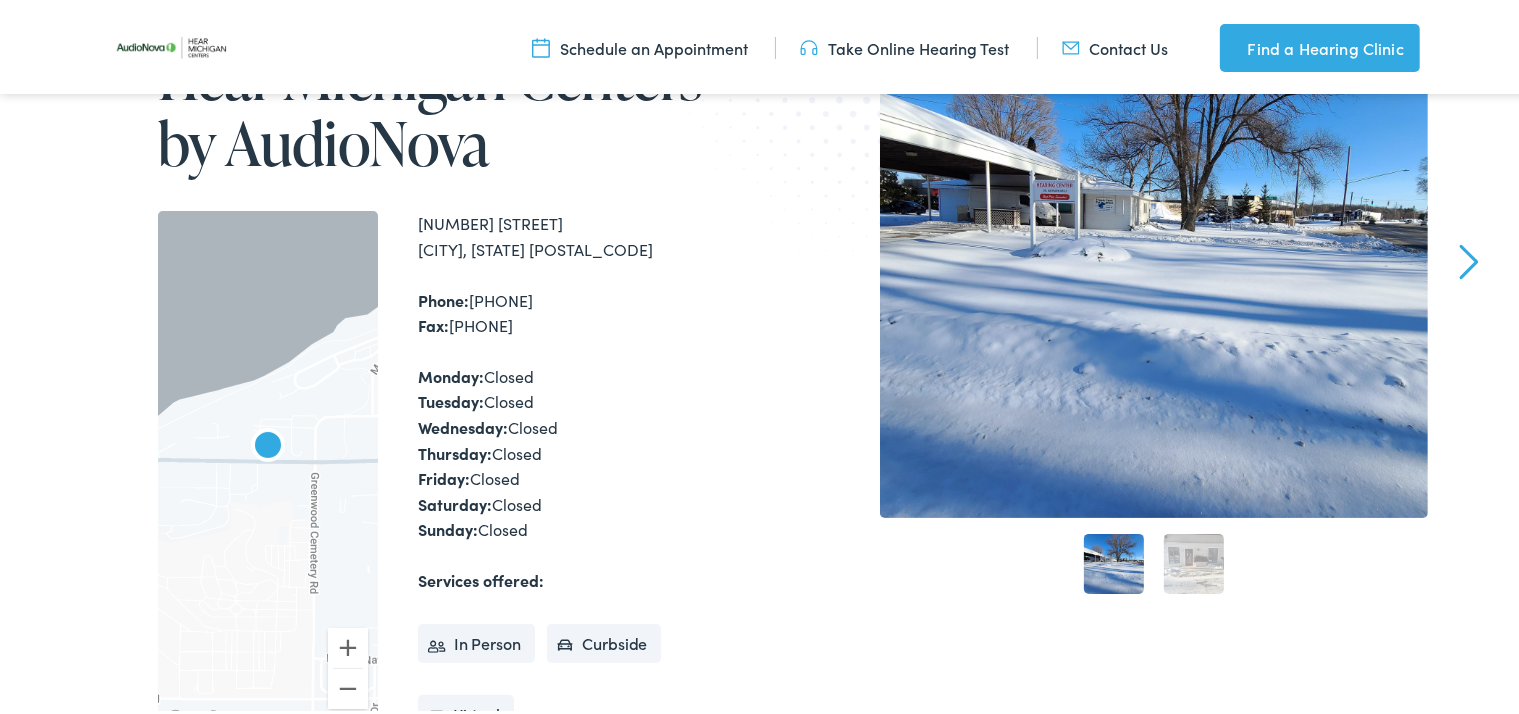 scroll, scrollTop: 211, scrollLeft: 0, axis: vertical 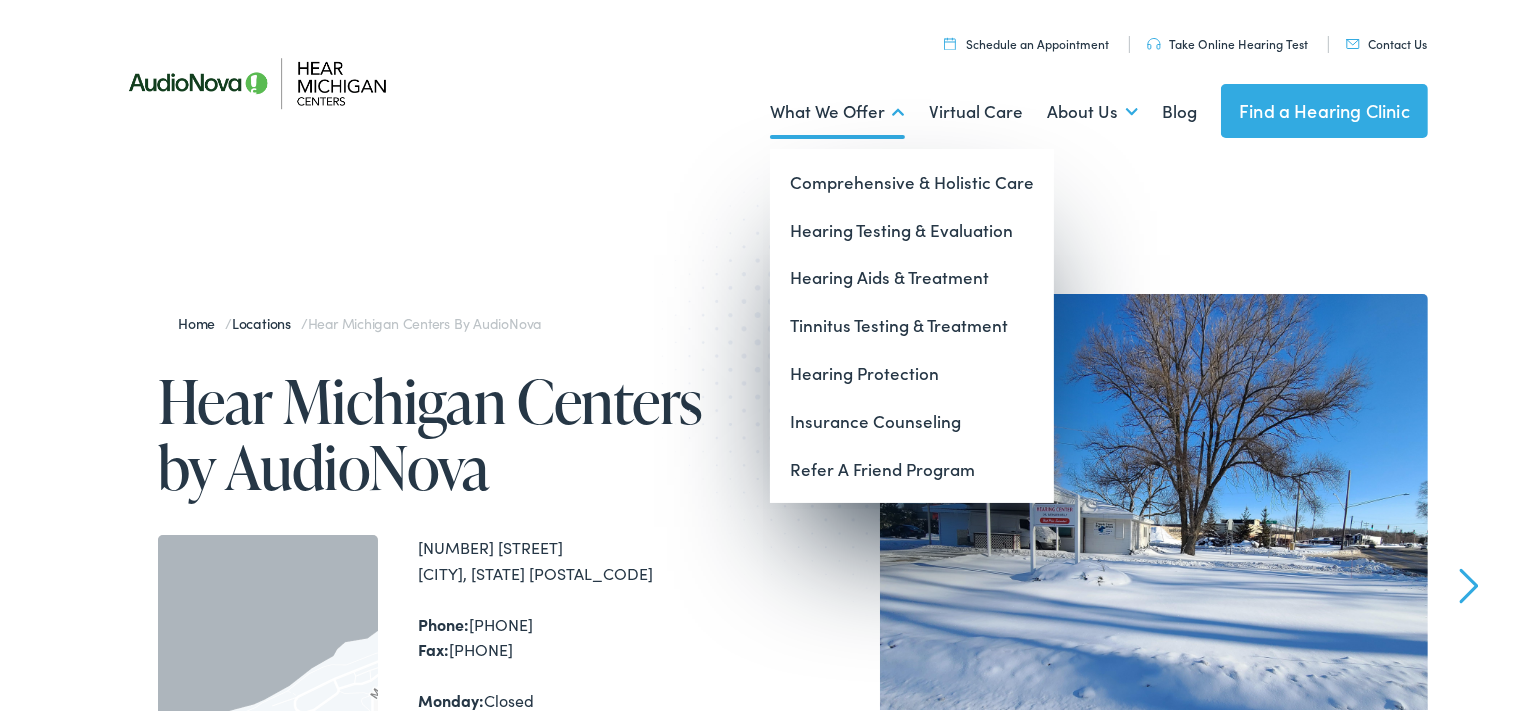 click on "What We Offer" at bounding box center [837, 108] 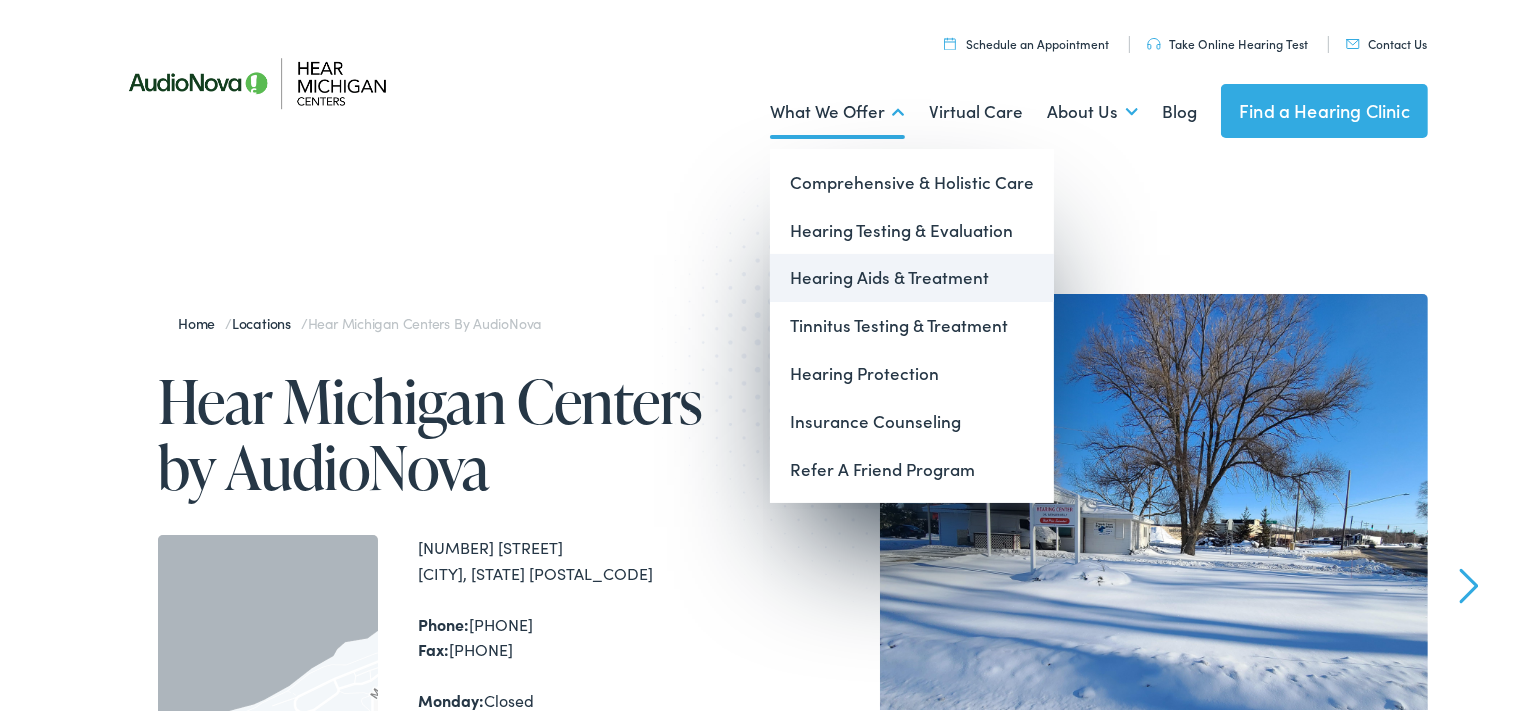 click on "Hearing Aids & Treatment" at bounding box center [912, 274] 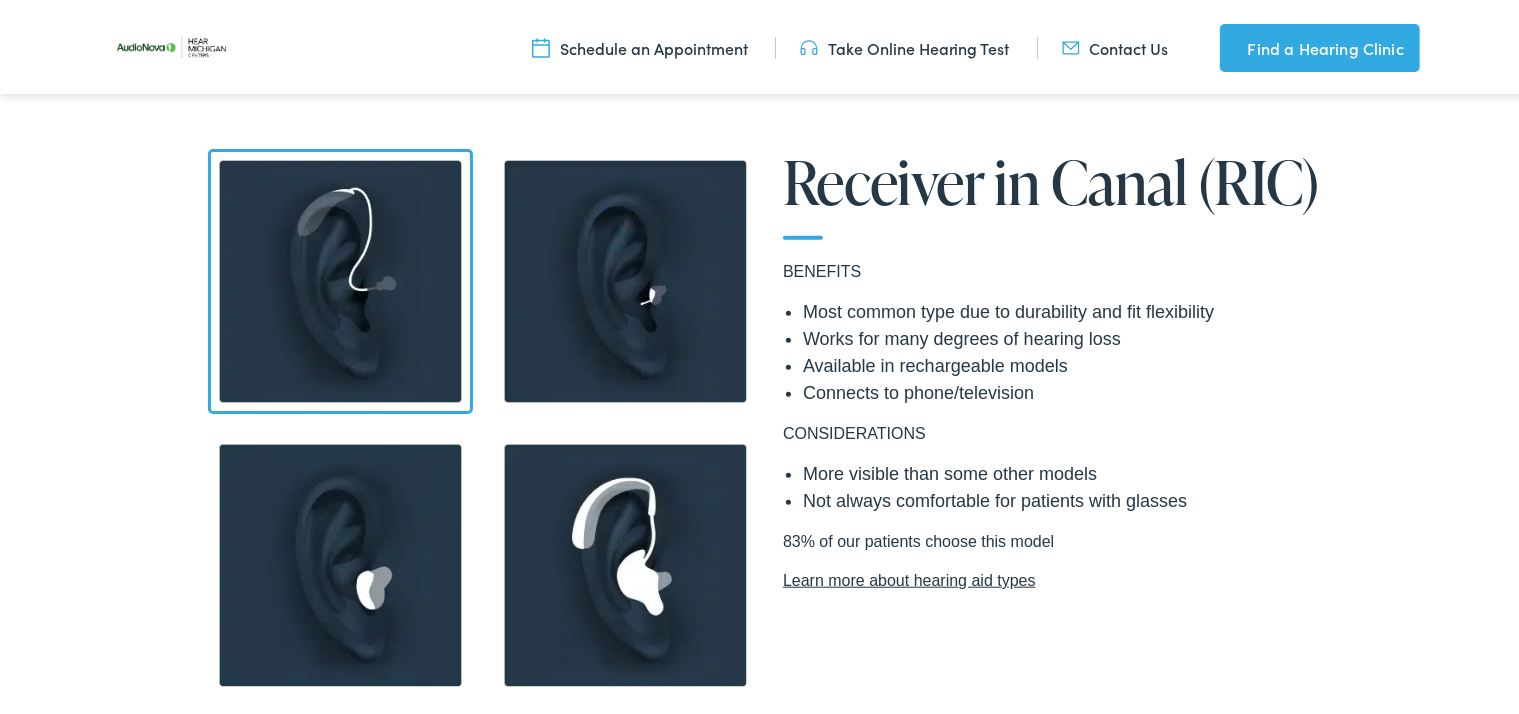 scroll, scrollTop: 1478, scrollLeft: 0, axis: vertical 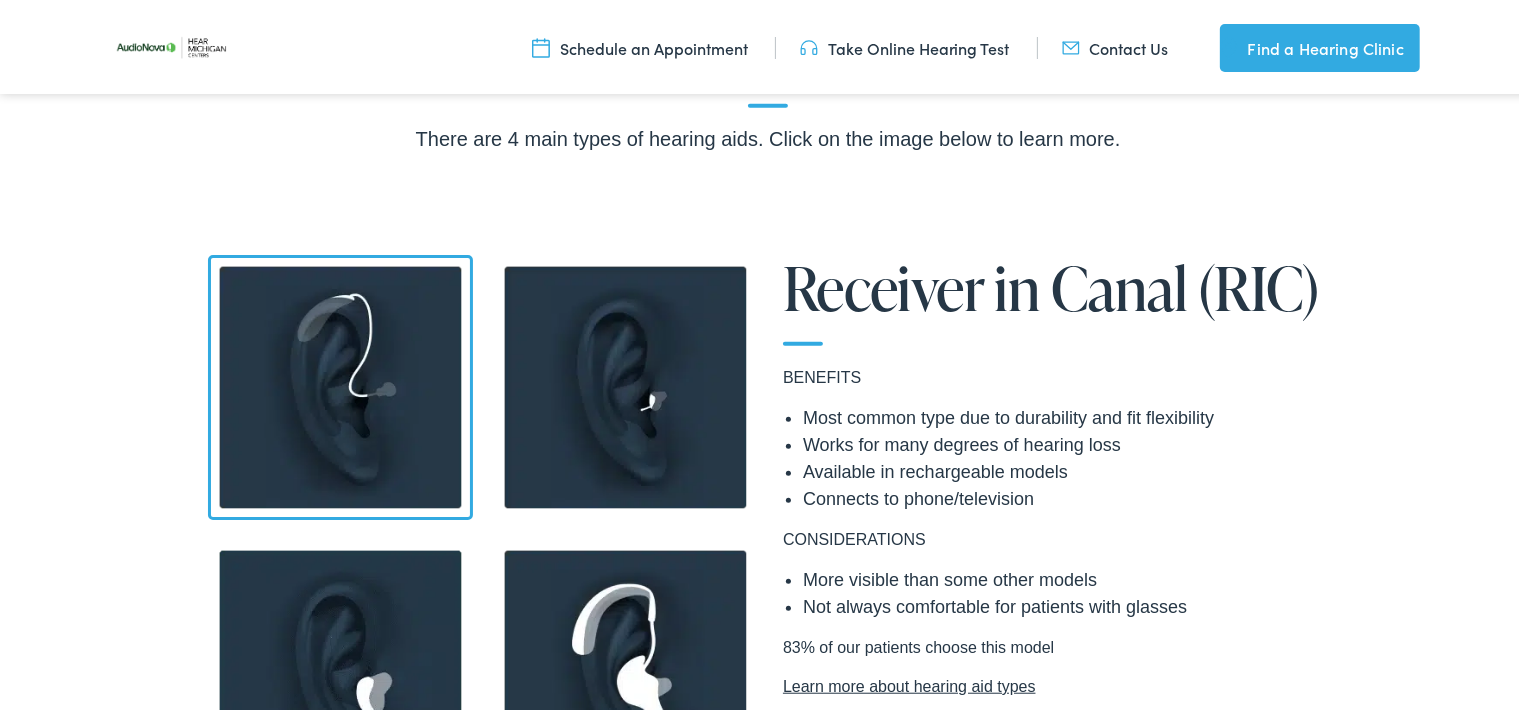 click on "Take Online Hearing Test" at bounding box center (905, 44) 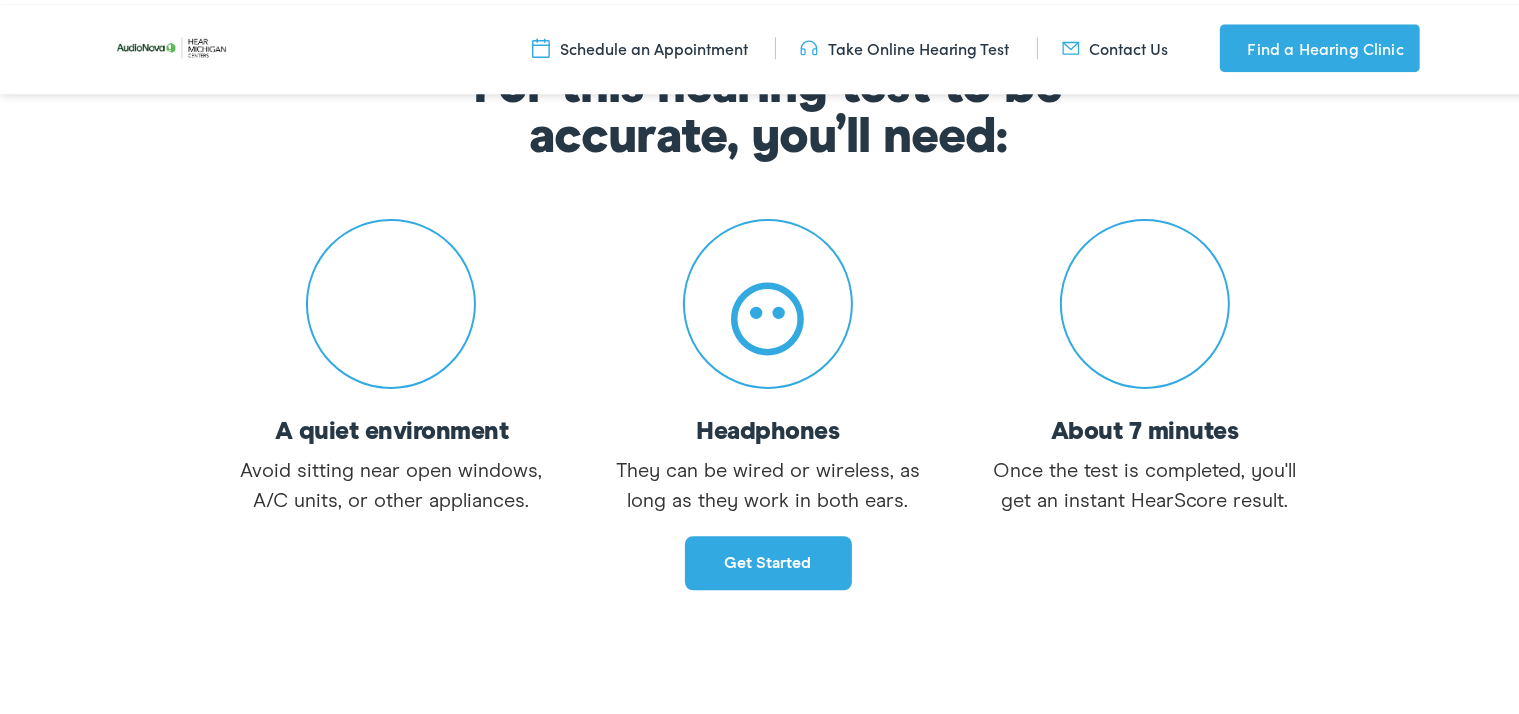 scroll, scrollTop: 316, scrollLeft: 0, axis: vertical 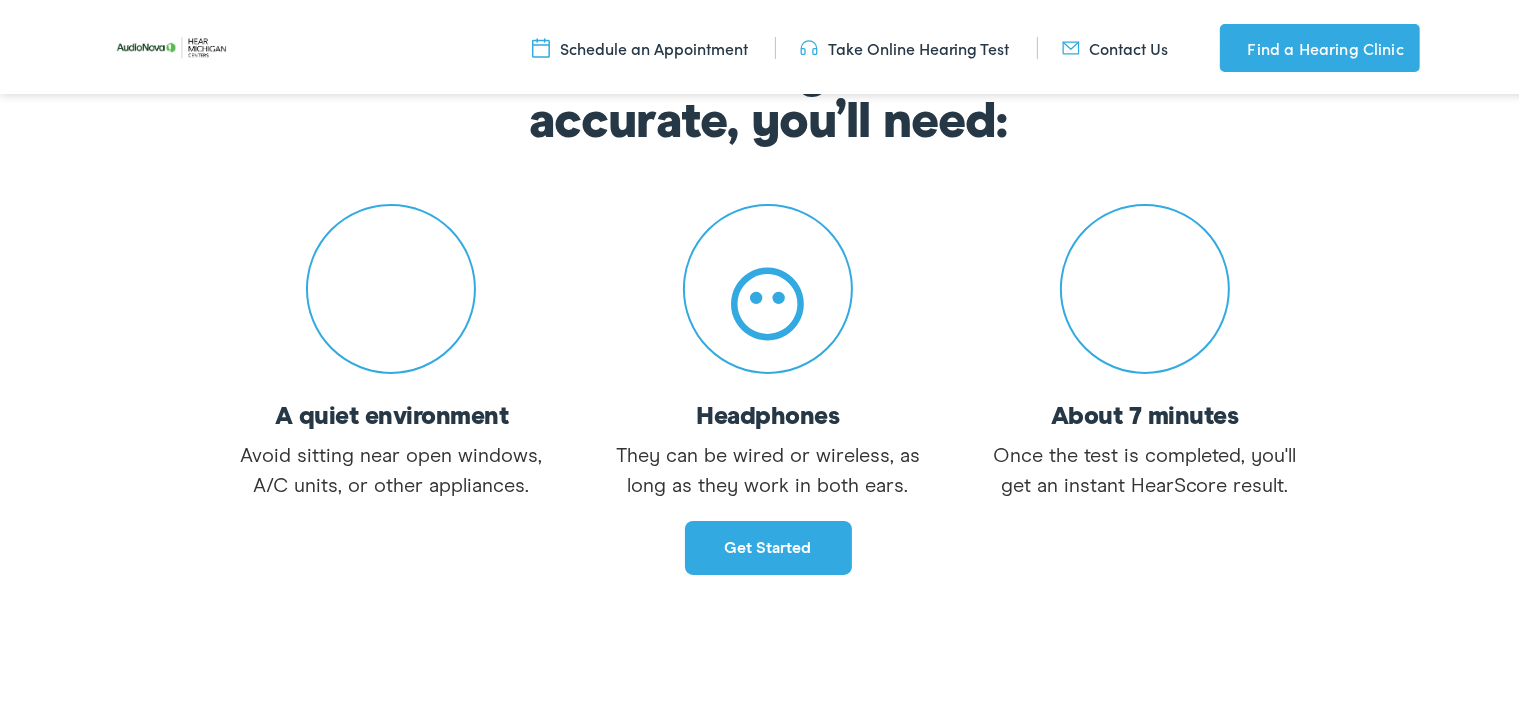 click on "Get started" at bounding box center [768, 544] 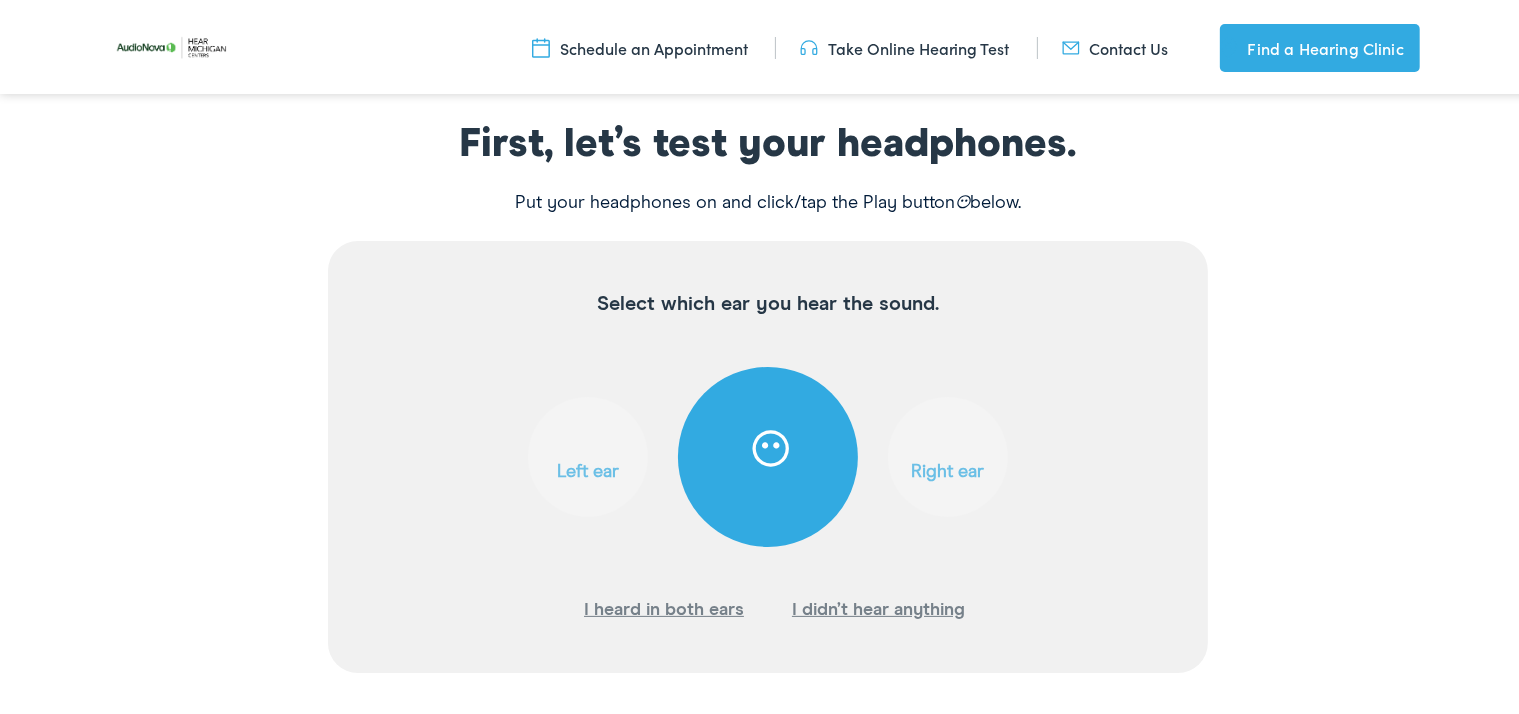click at bounding box center (768, 448) 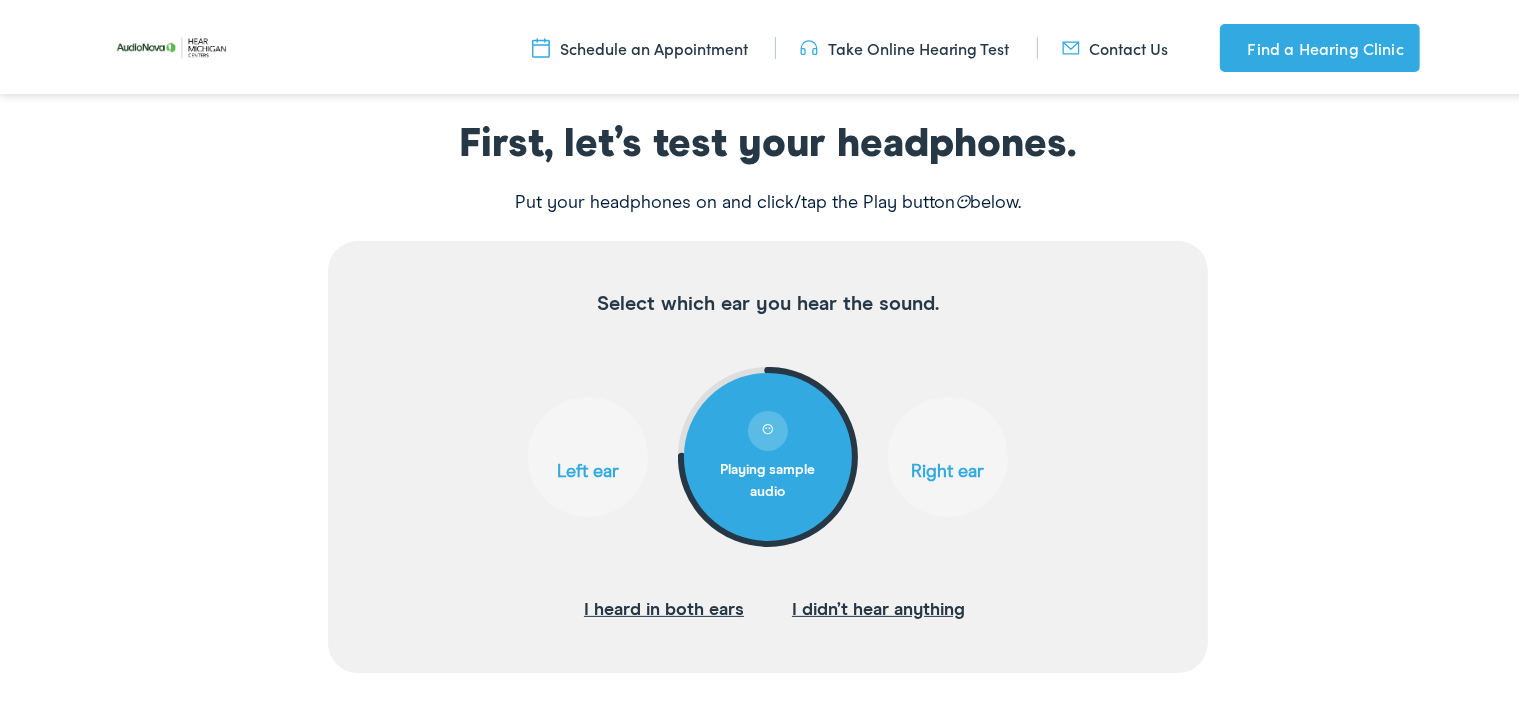 click on "I heard in both ears" at bounding box center (664, 606) 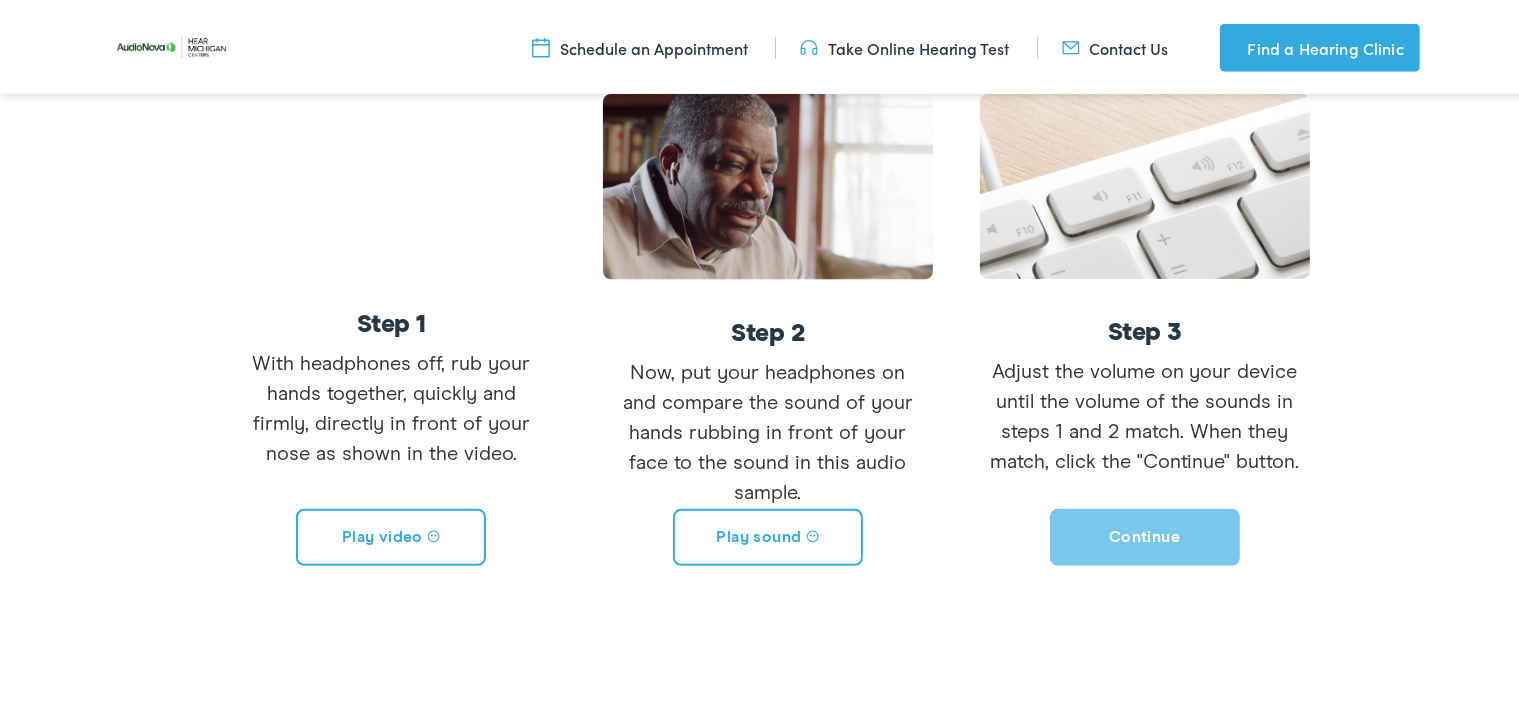 scroll, scrollTop: 528, scrollLeft: 0, axis: vertical 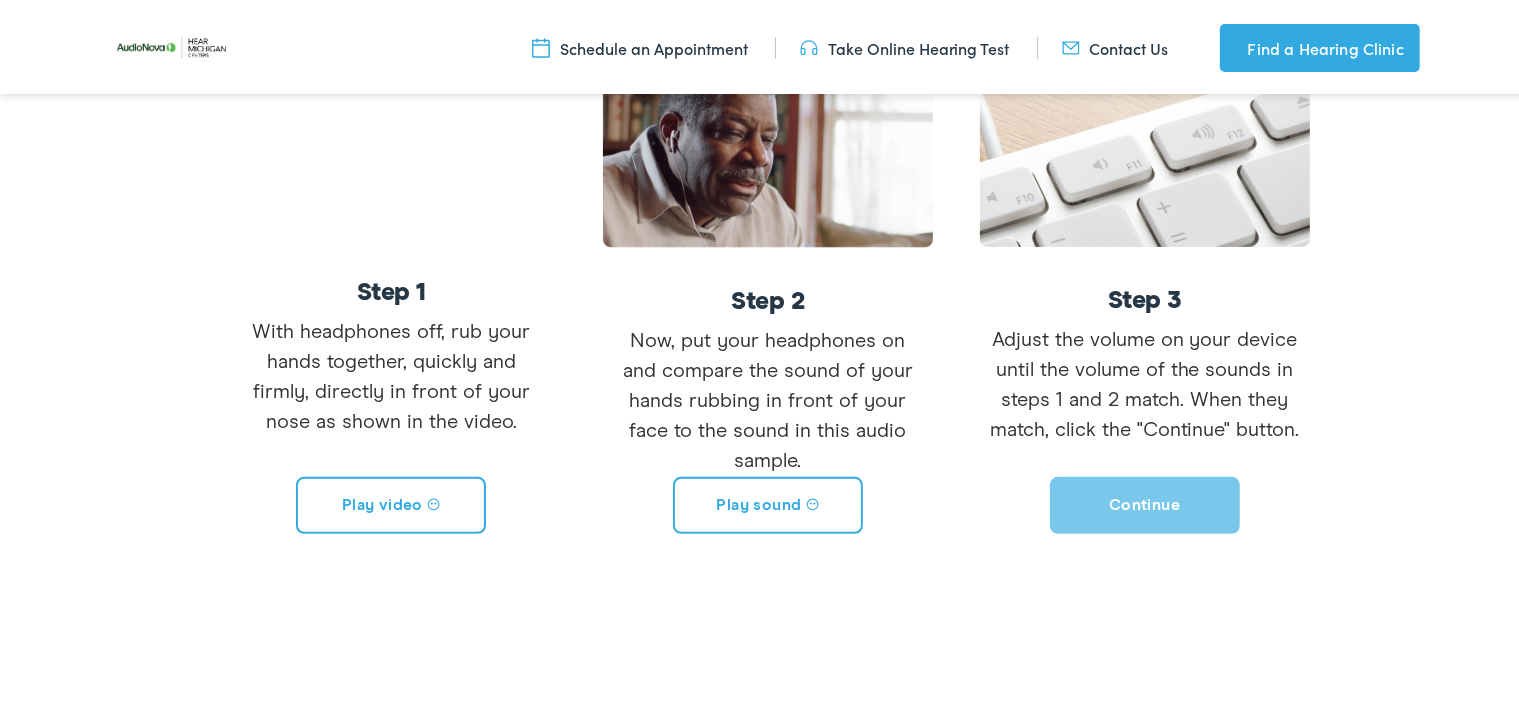 click on "Play sound" at bounding box center (768, 501) 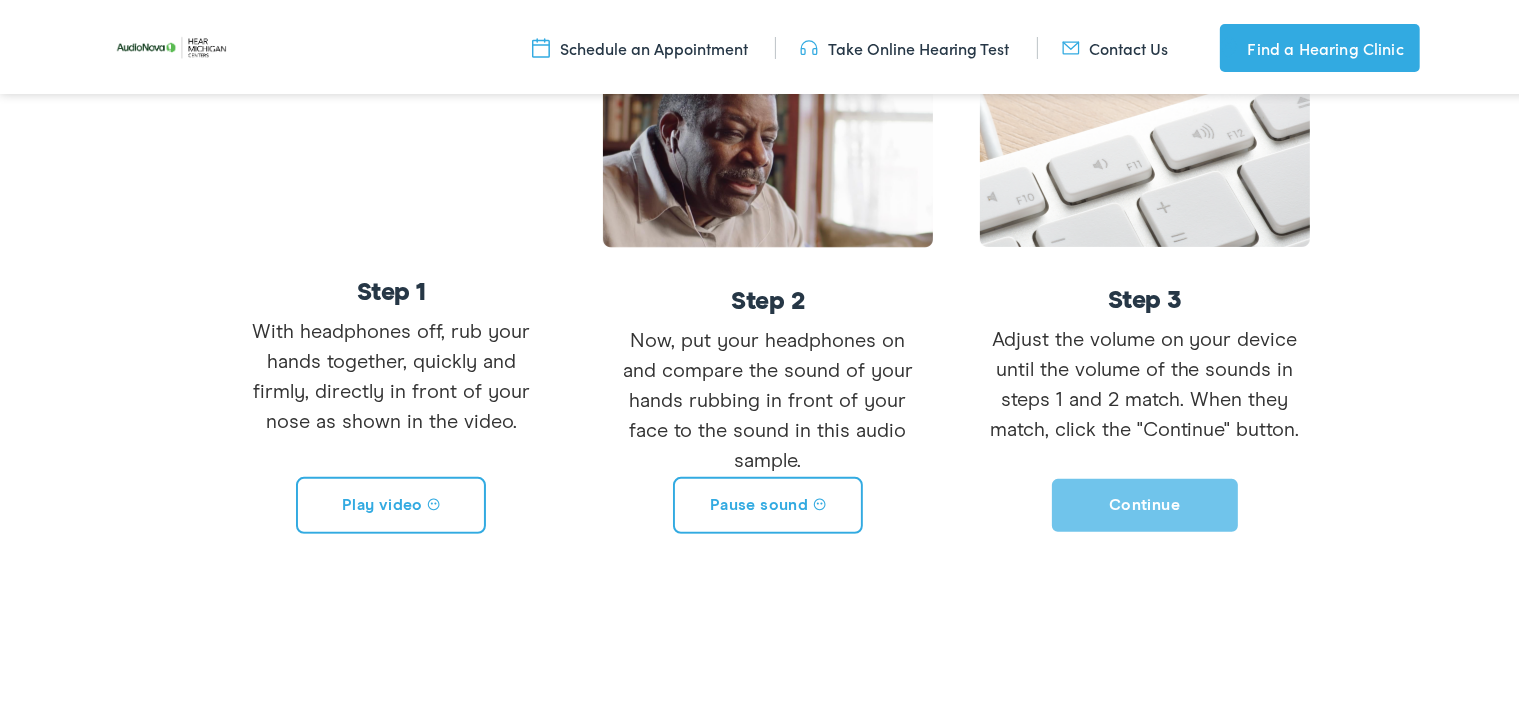click on "Continue" at bounding box center [1145, 501] 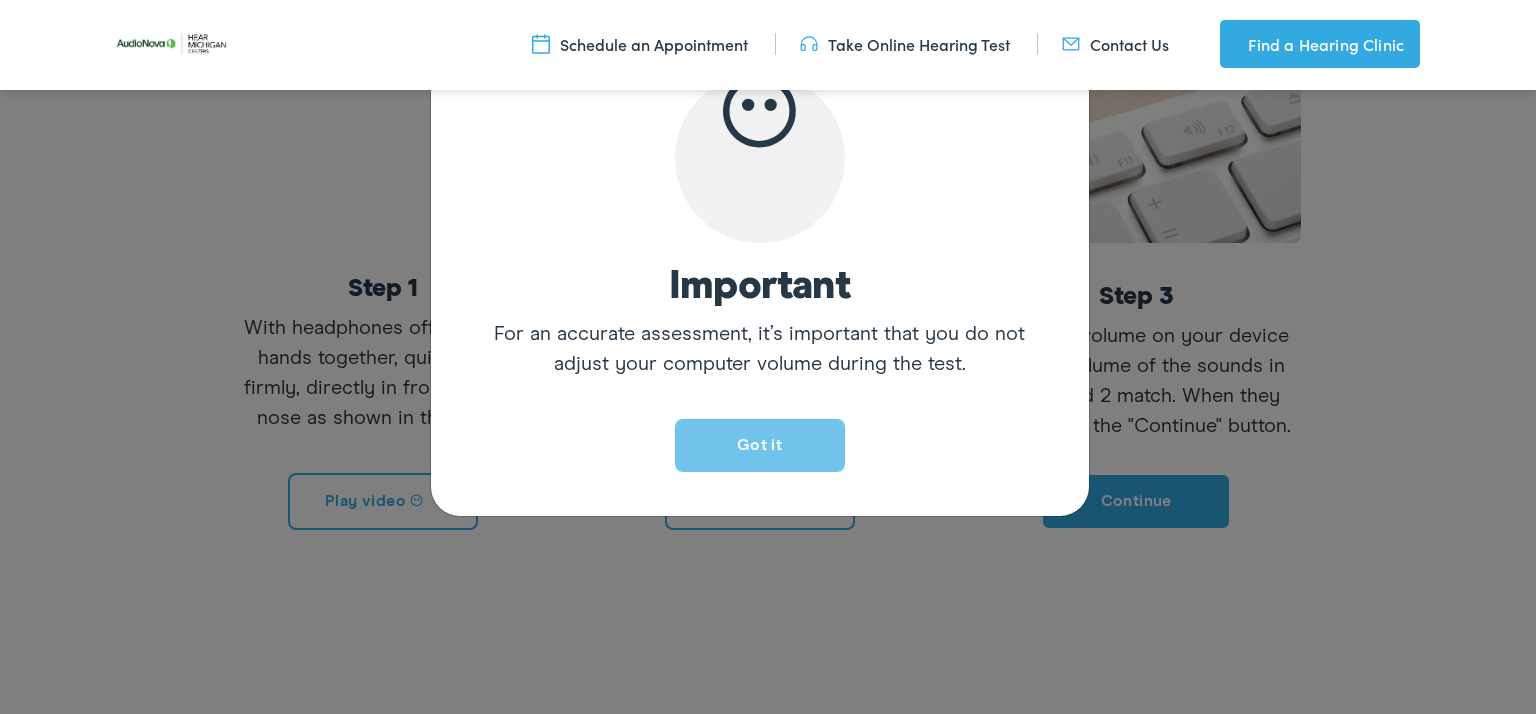 click on "Got it" at bounding box center (760, 445) 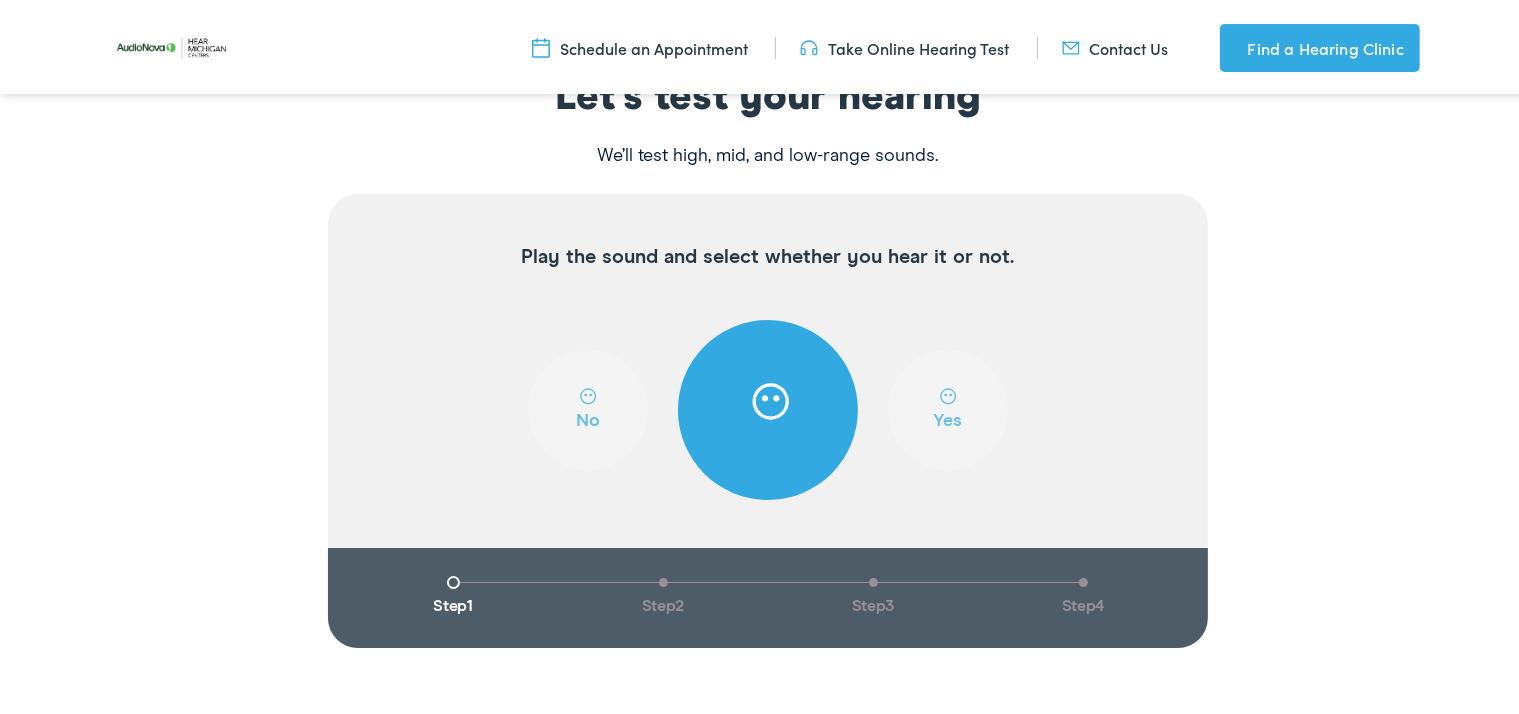 scroll, scrollTop: 316, scrollLeft: 0, axis: vertical 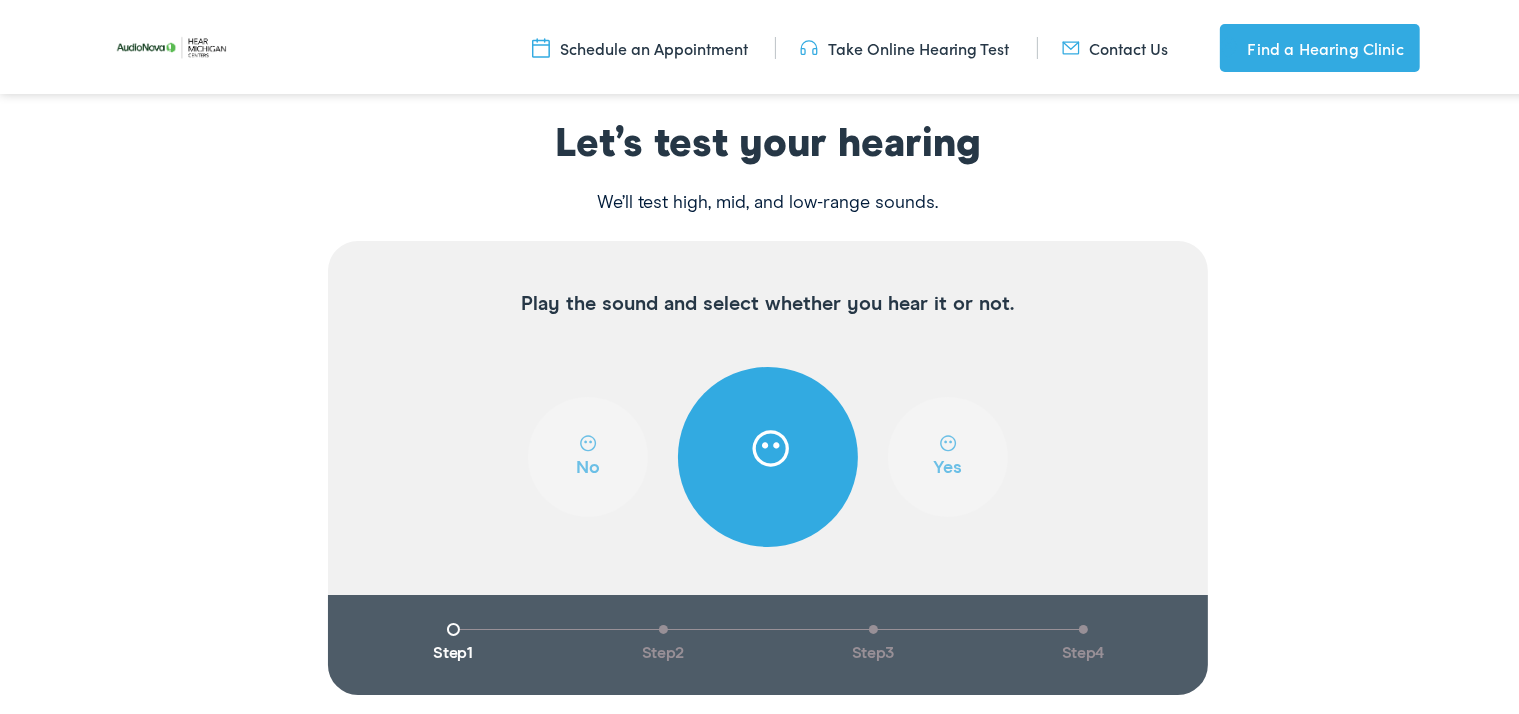 click at bounding box center [768, 448] 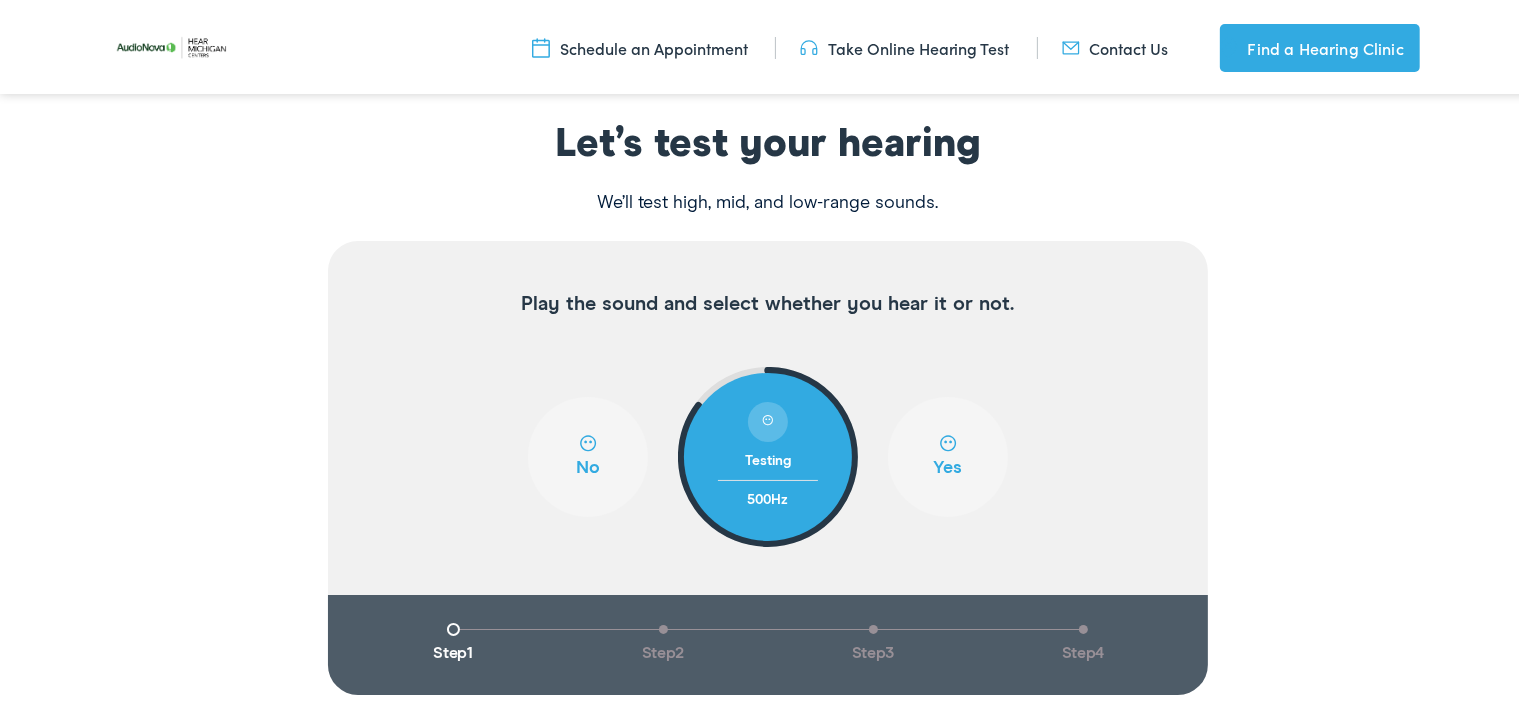 click at bounding box center (948, 449) 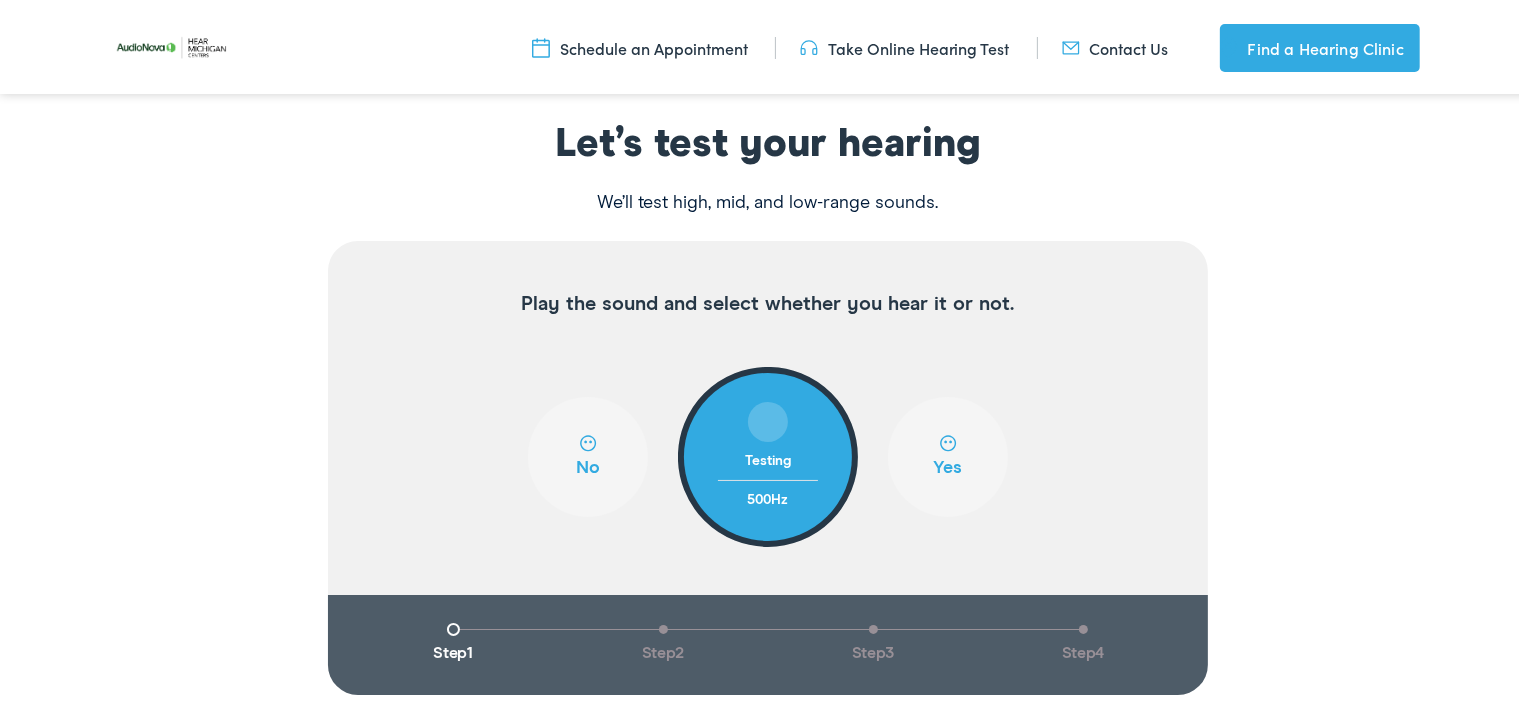 click at bounding box center [948, 449] 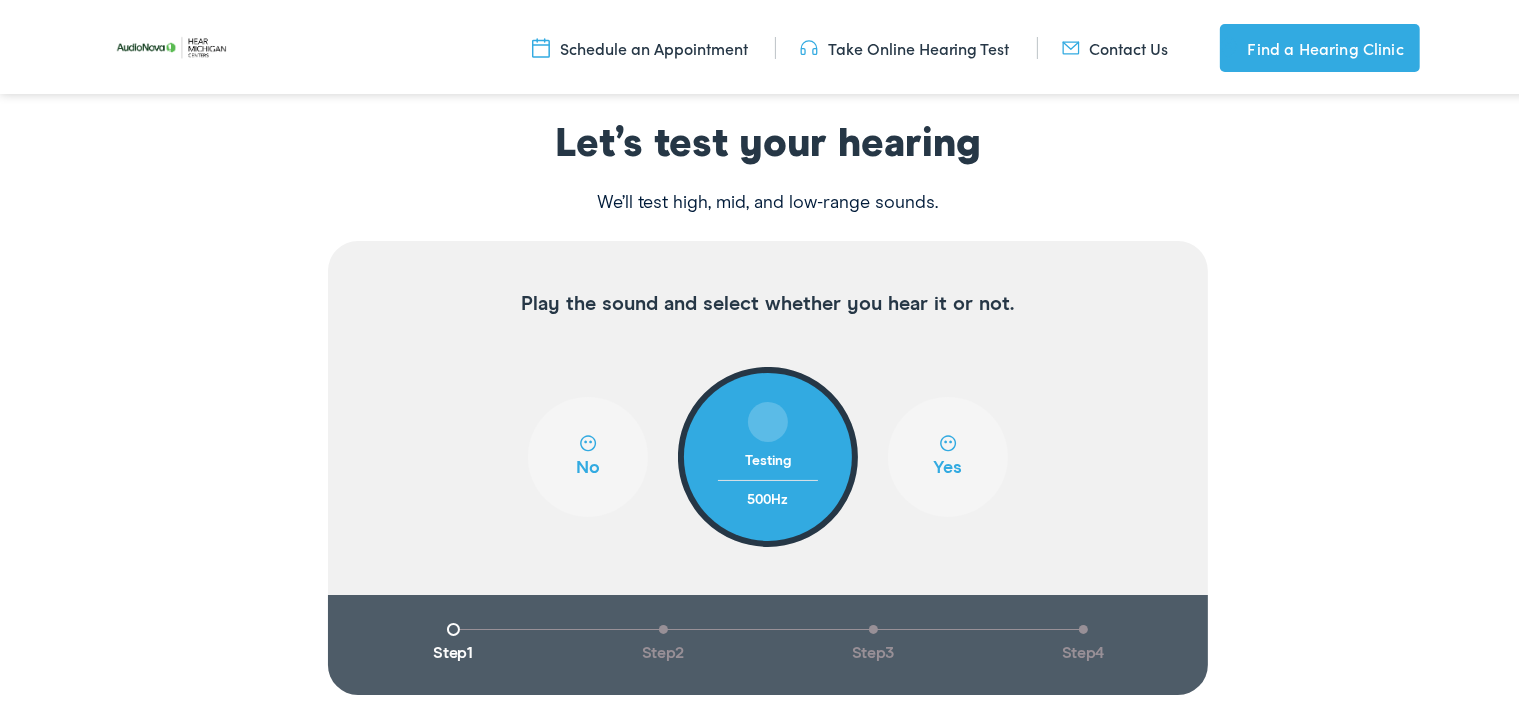 click at bounding box center (588, 449) 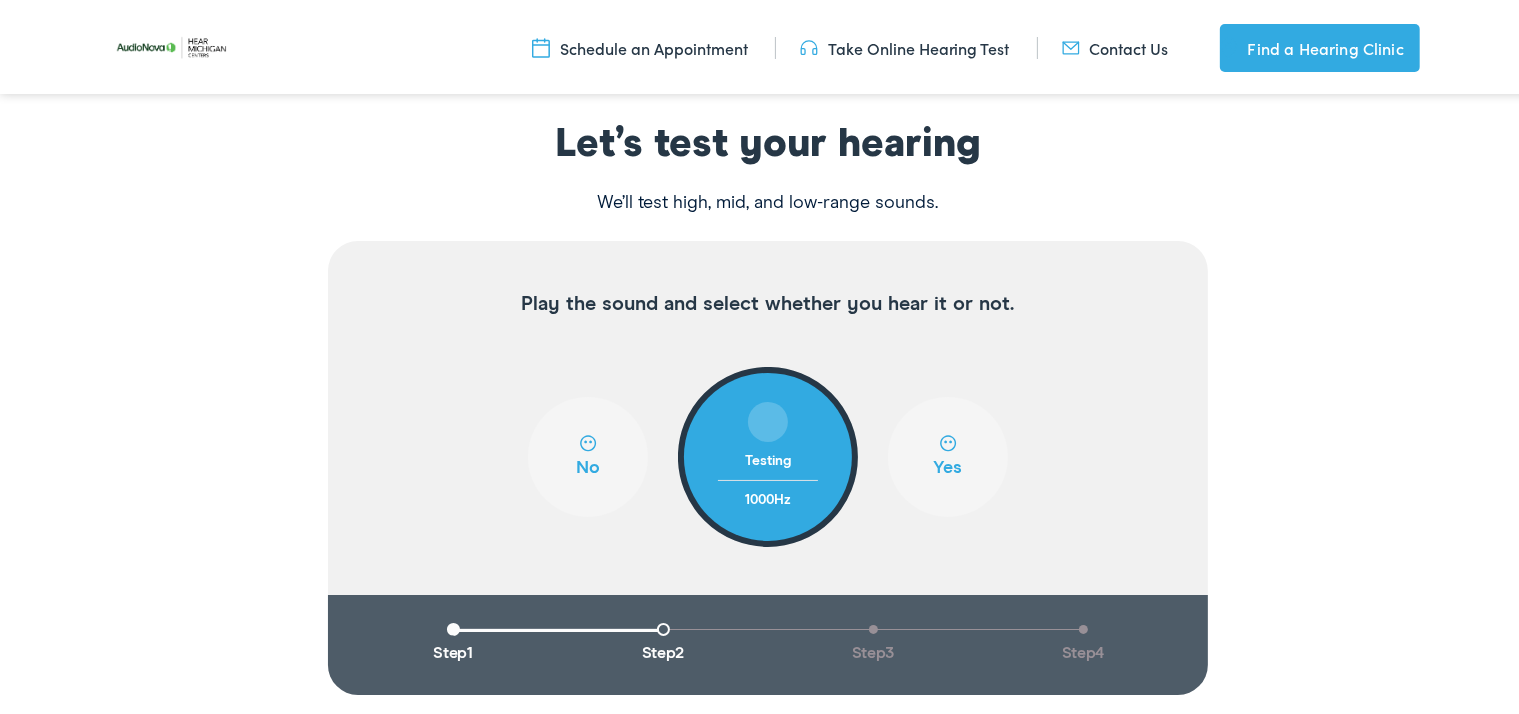 click at bounding box center (948, 449) 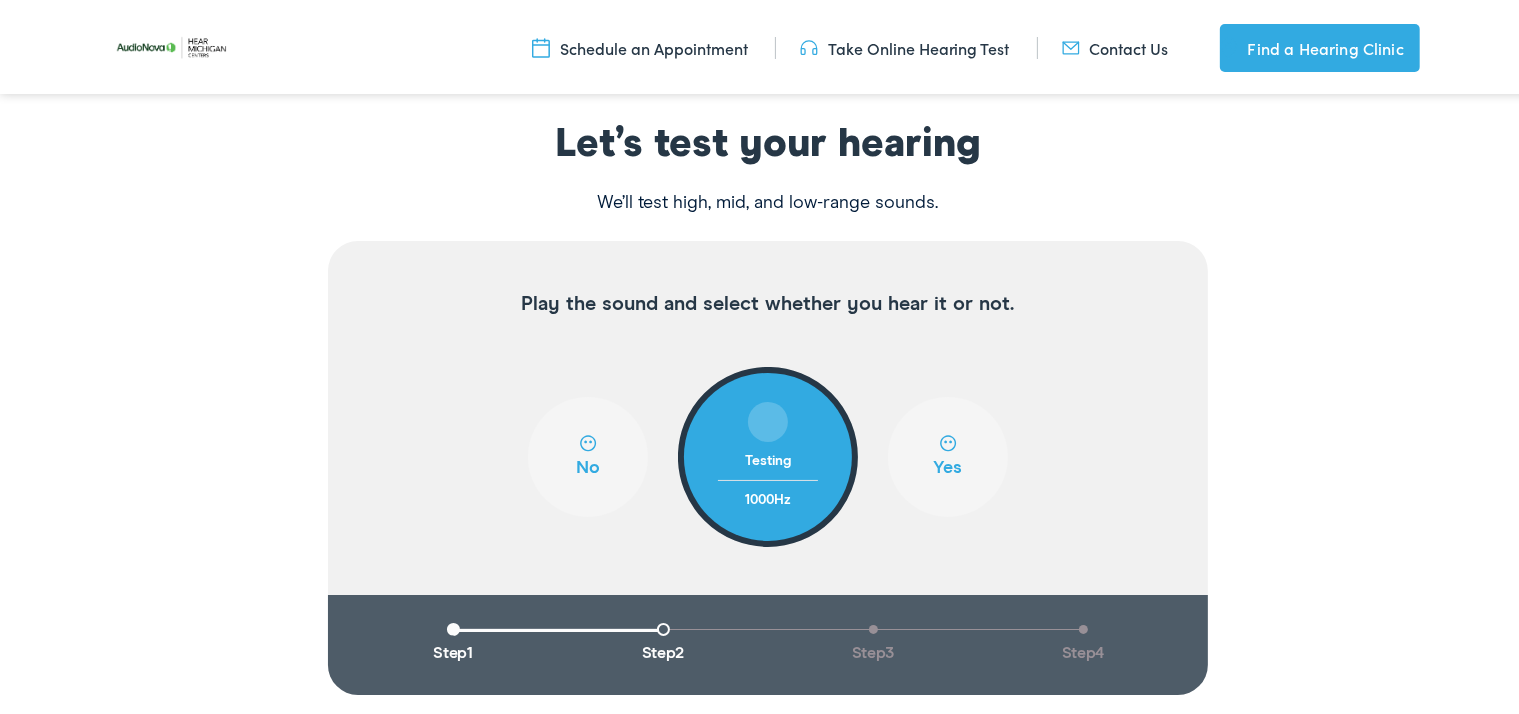 click at bounding box center (948, 449) 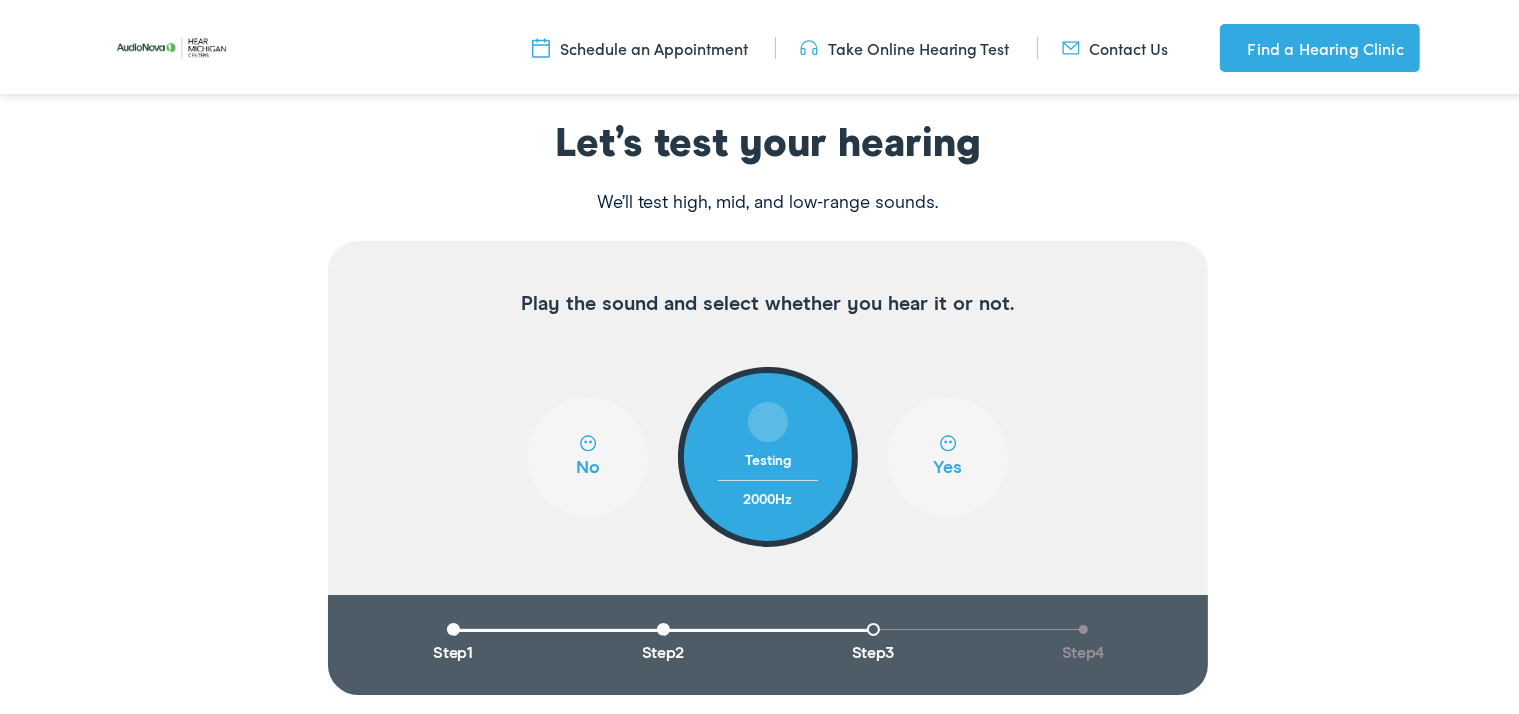 click at bounding box center [948, 449] 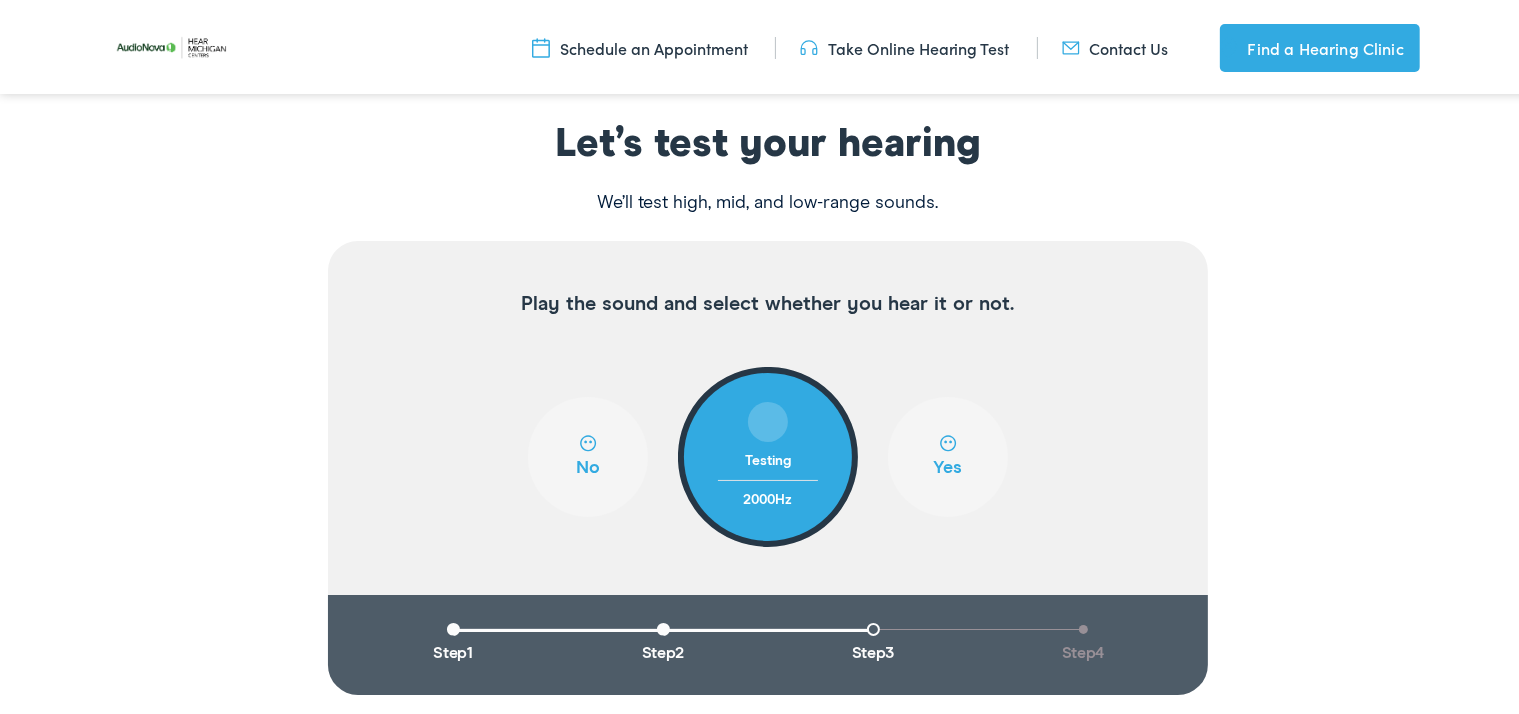 click at bounding box center [948, 449] 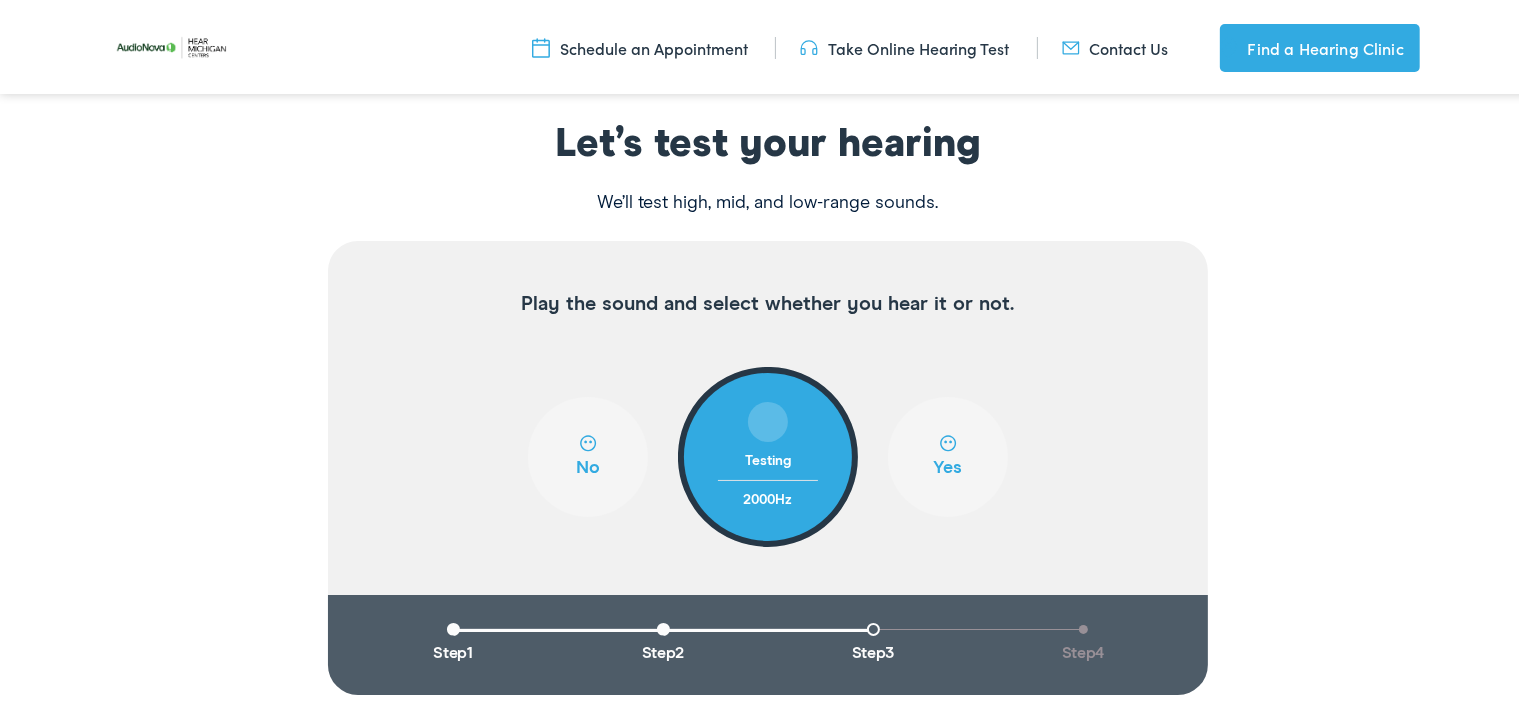 click at bounding box center [768, 418] 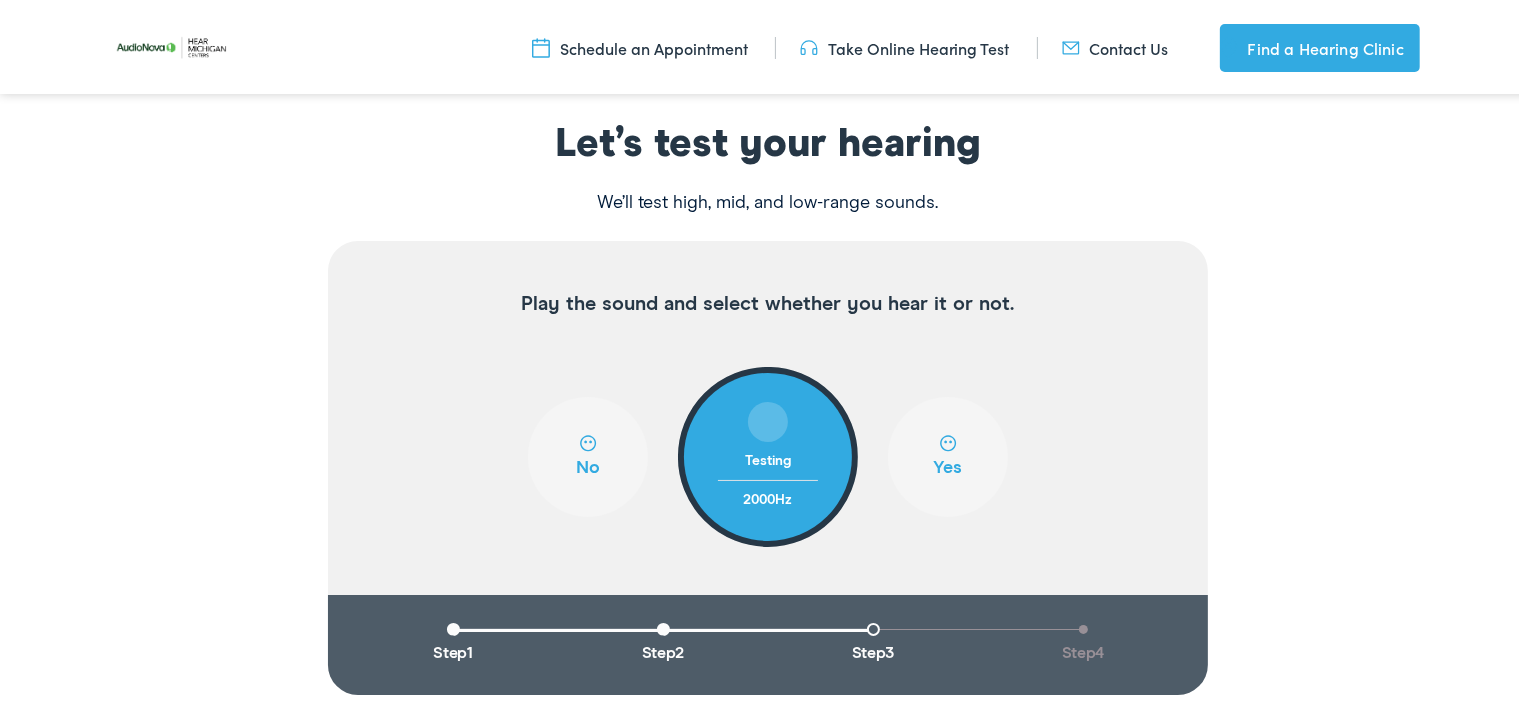 click at bounding box center [588, 449] 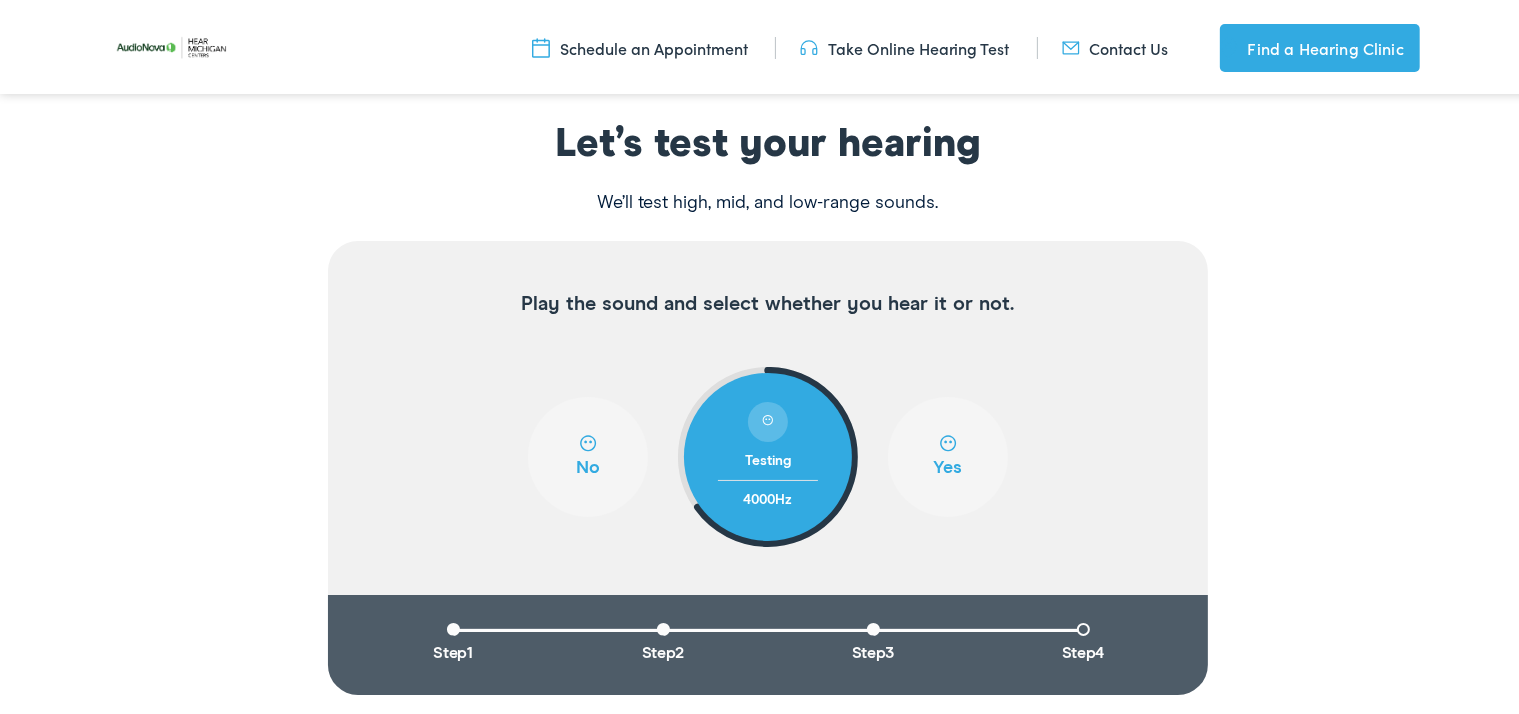click on "Yes" at bounding box center (948, 453) 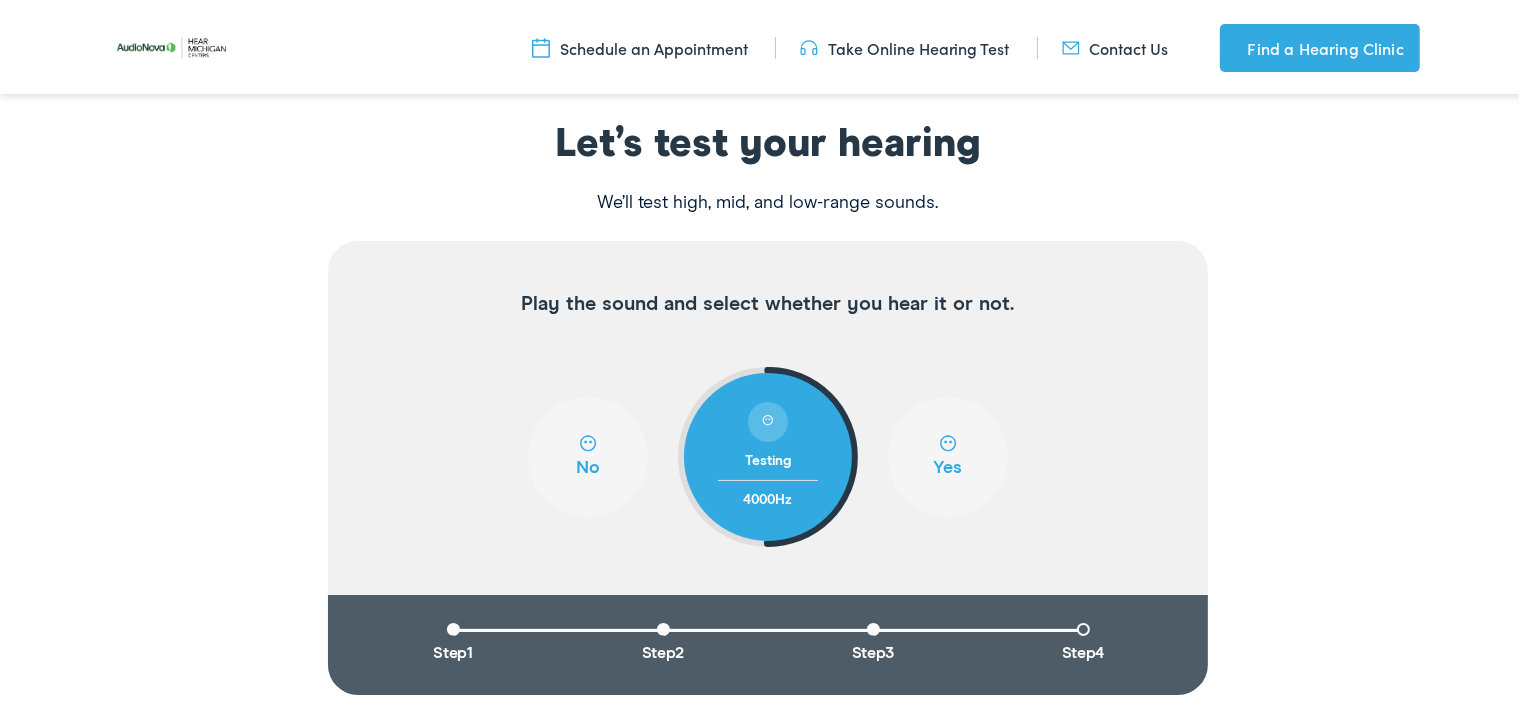 click at bounding box center [948, 449] 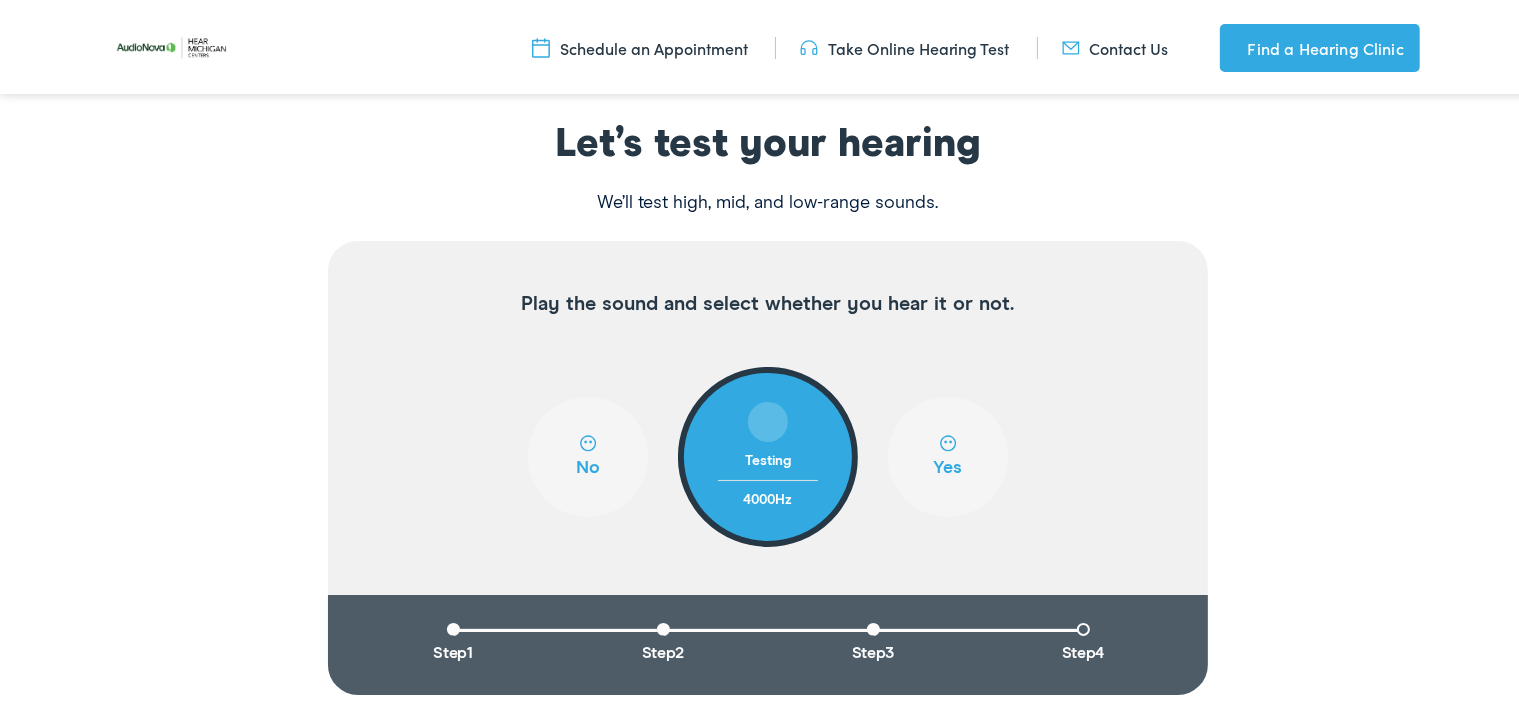 click at bounding box center (768, 418) 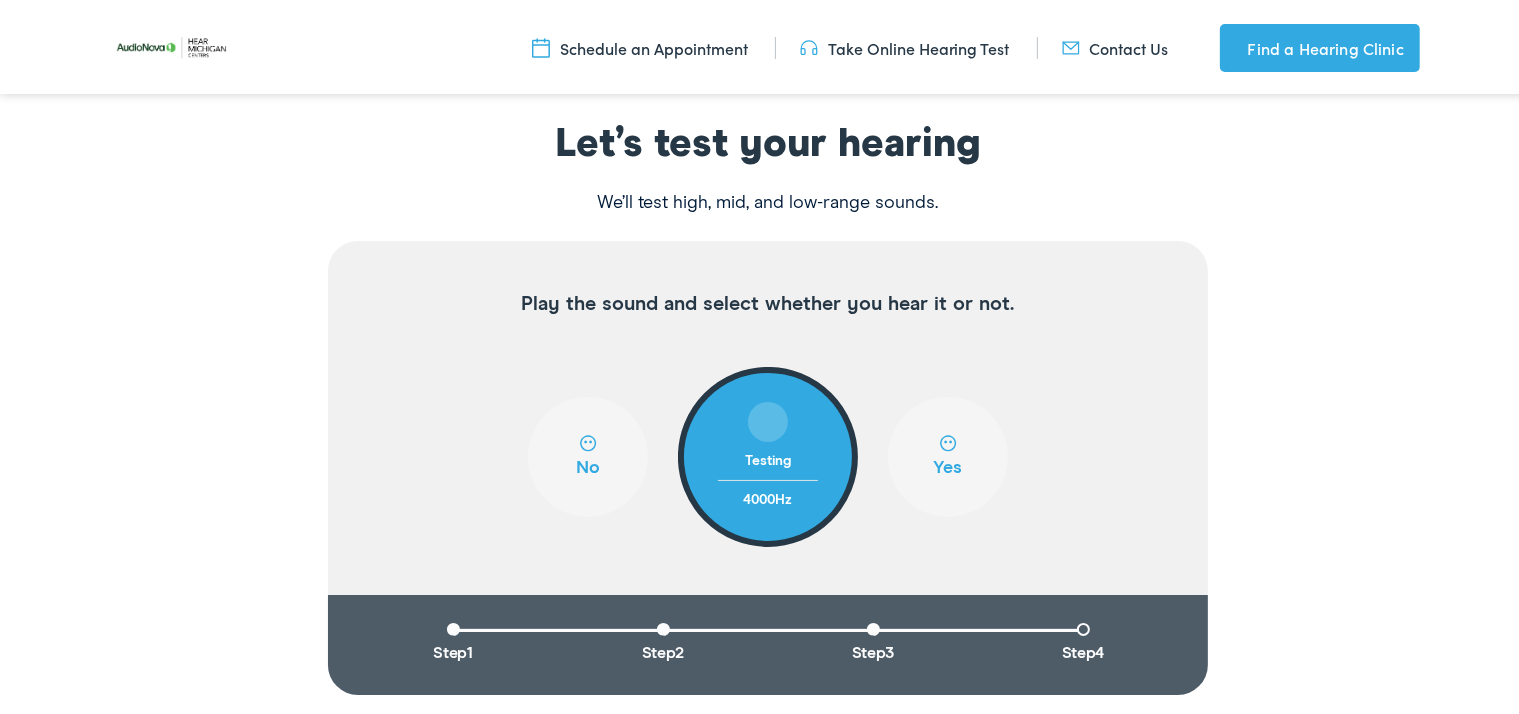 click at bounding box center (768, 418) 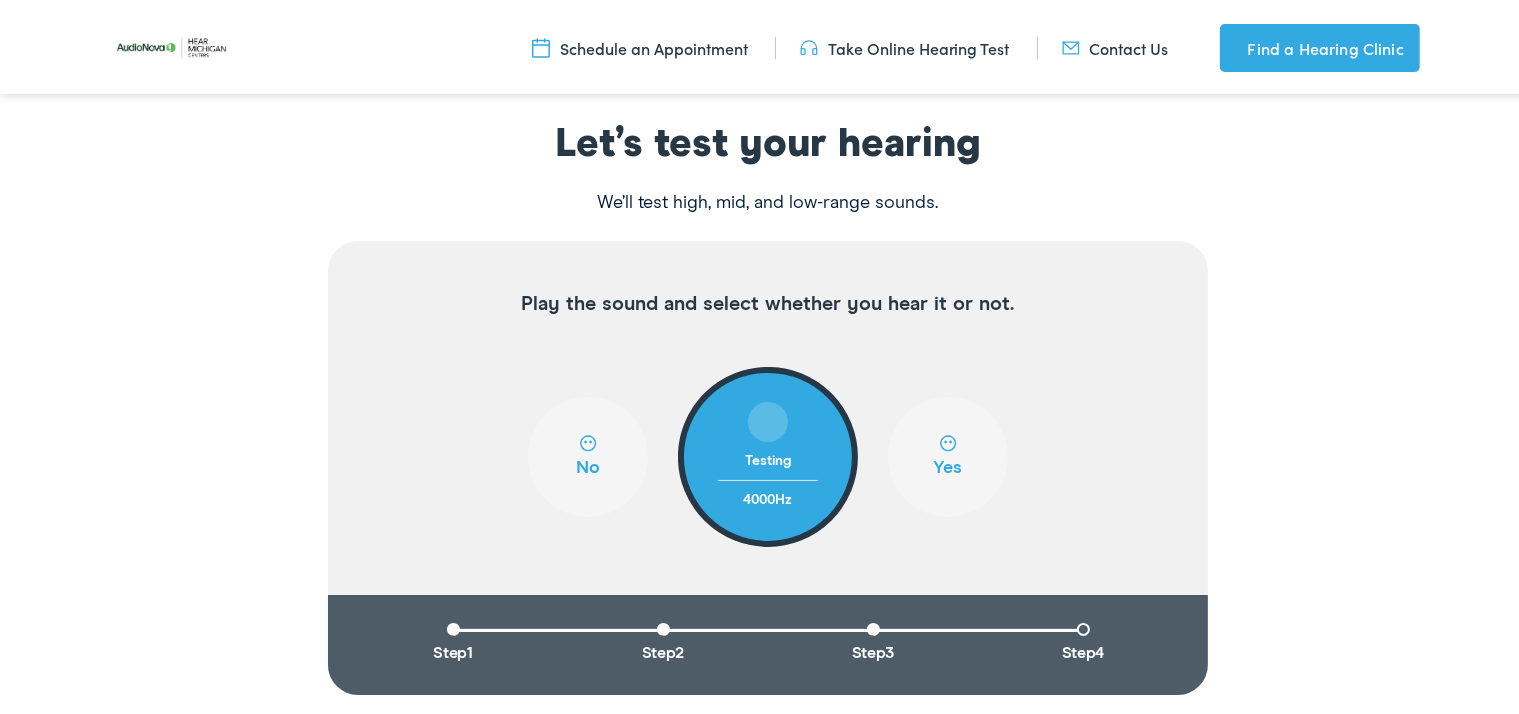 click at bounding box center (588, 449) 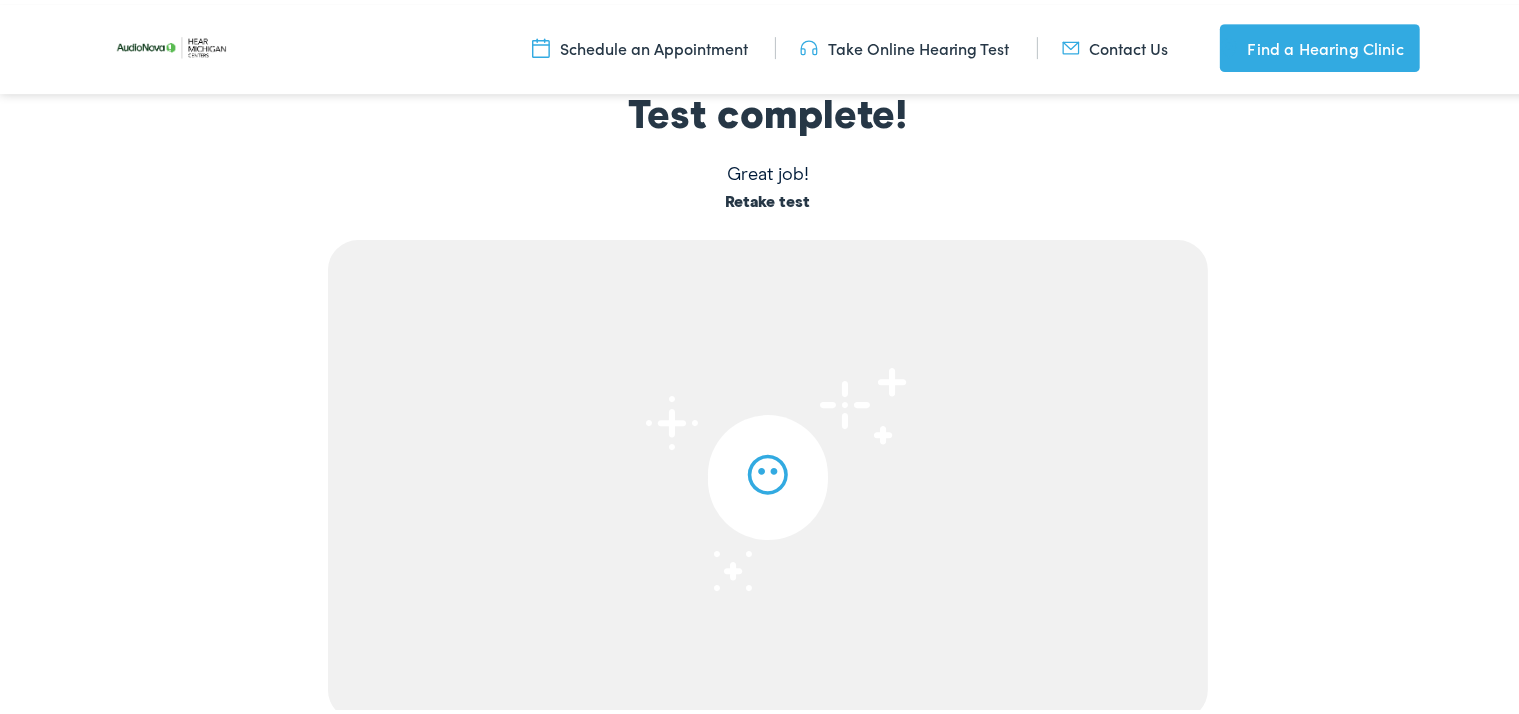 scroll, scrollTop: 316, scrollLeft: 0, axis: vertical 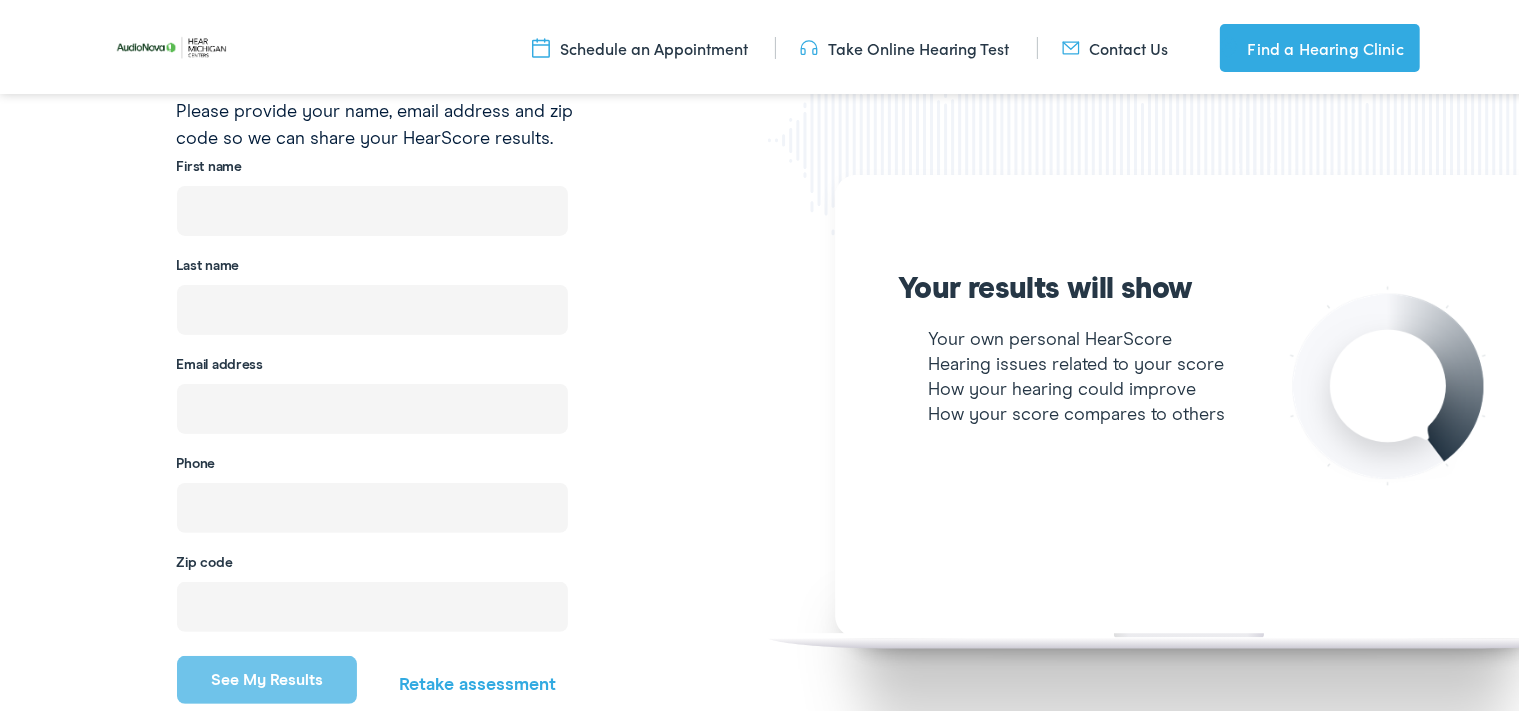 click at bounding box center [372, 207] 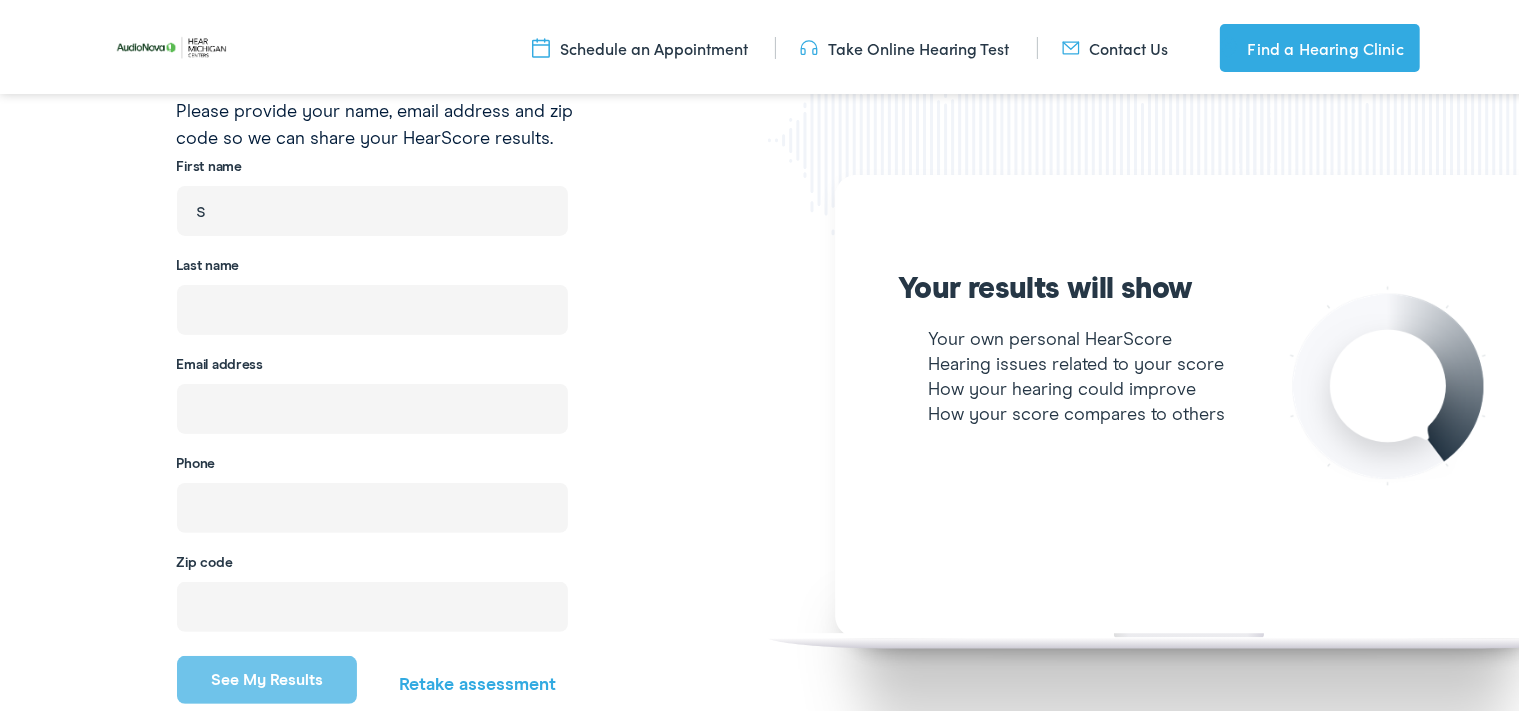 type on "s" 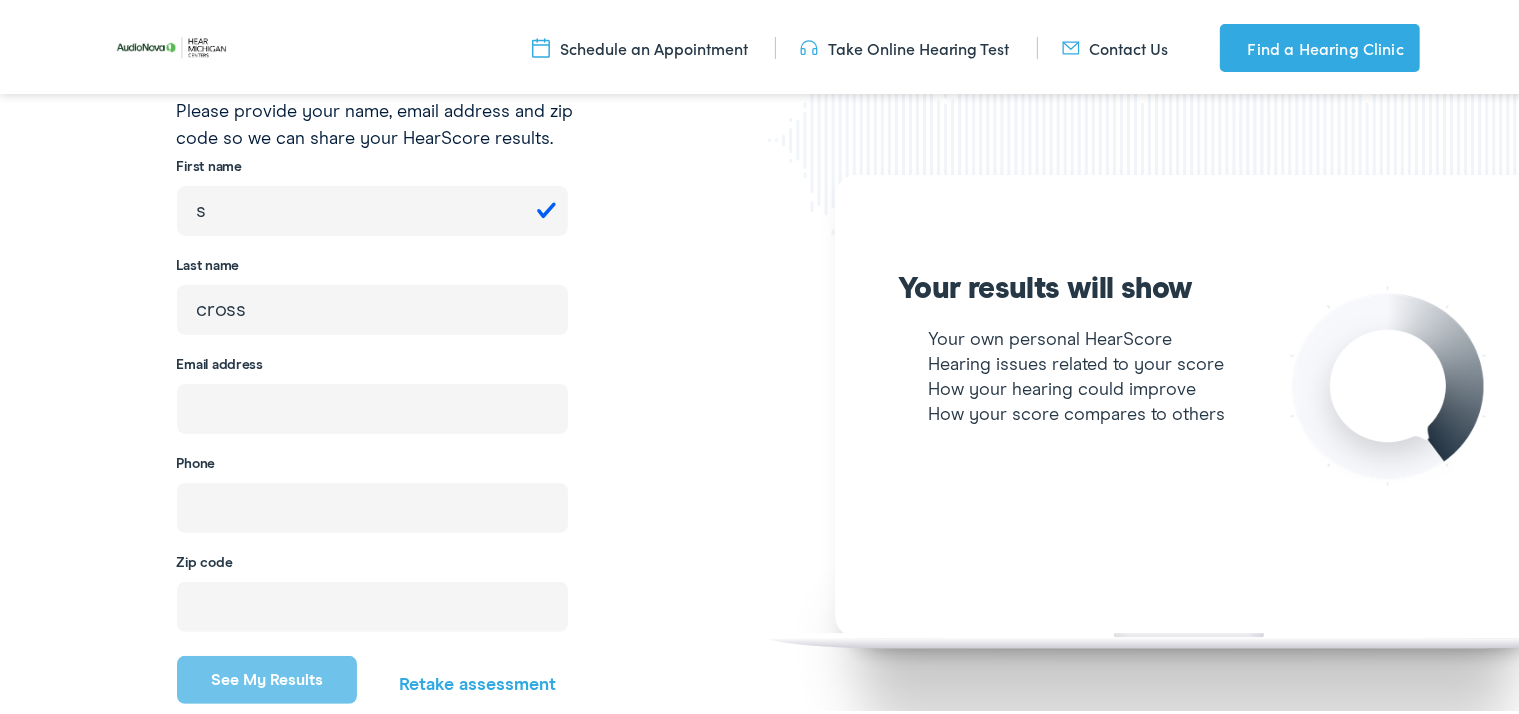 type on "cross" 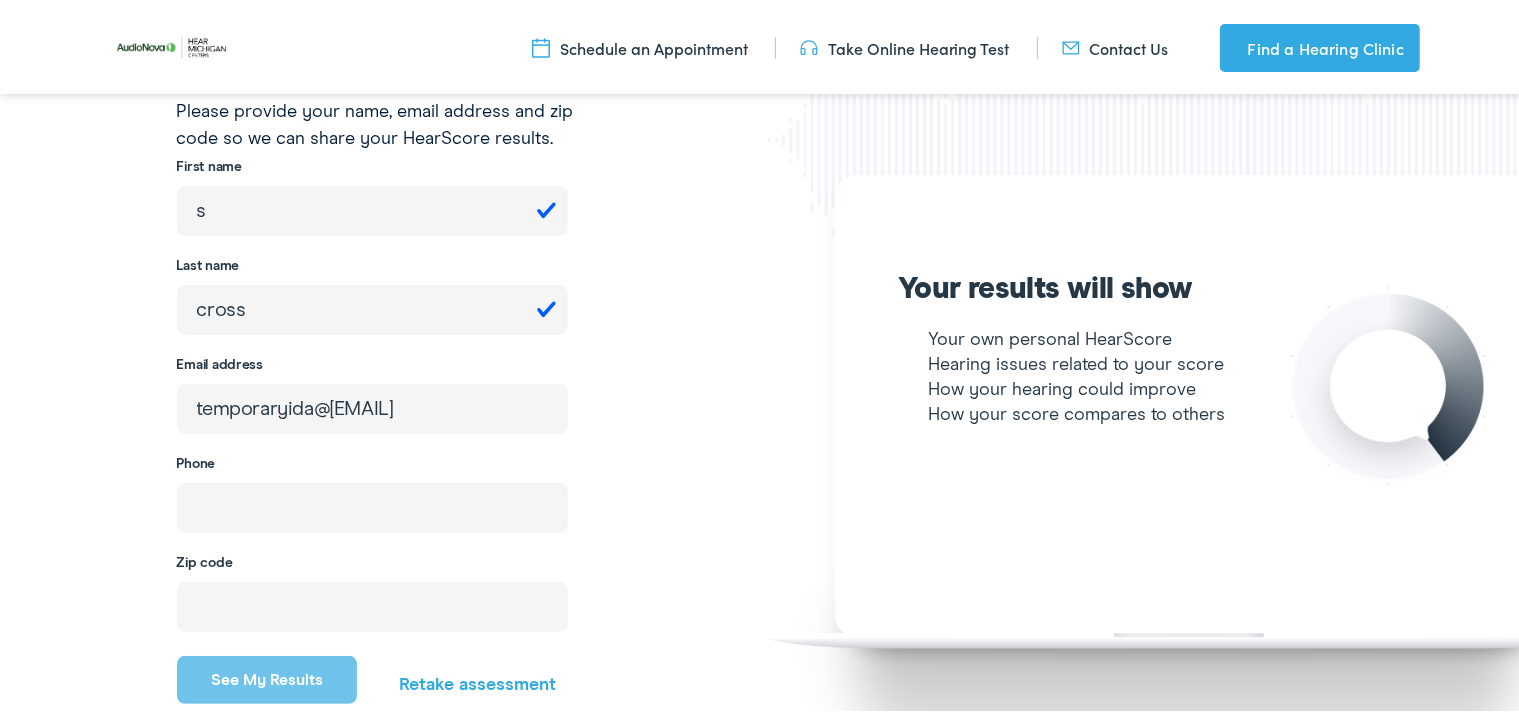 type on "temporaryida@charter.net" 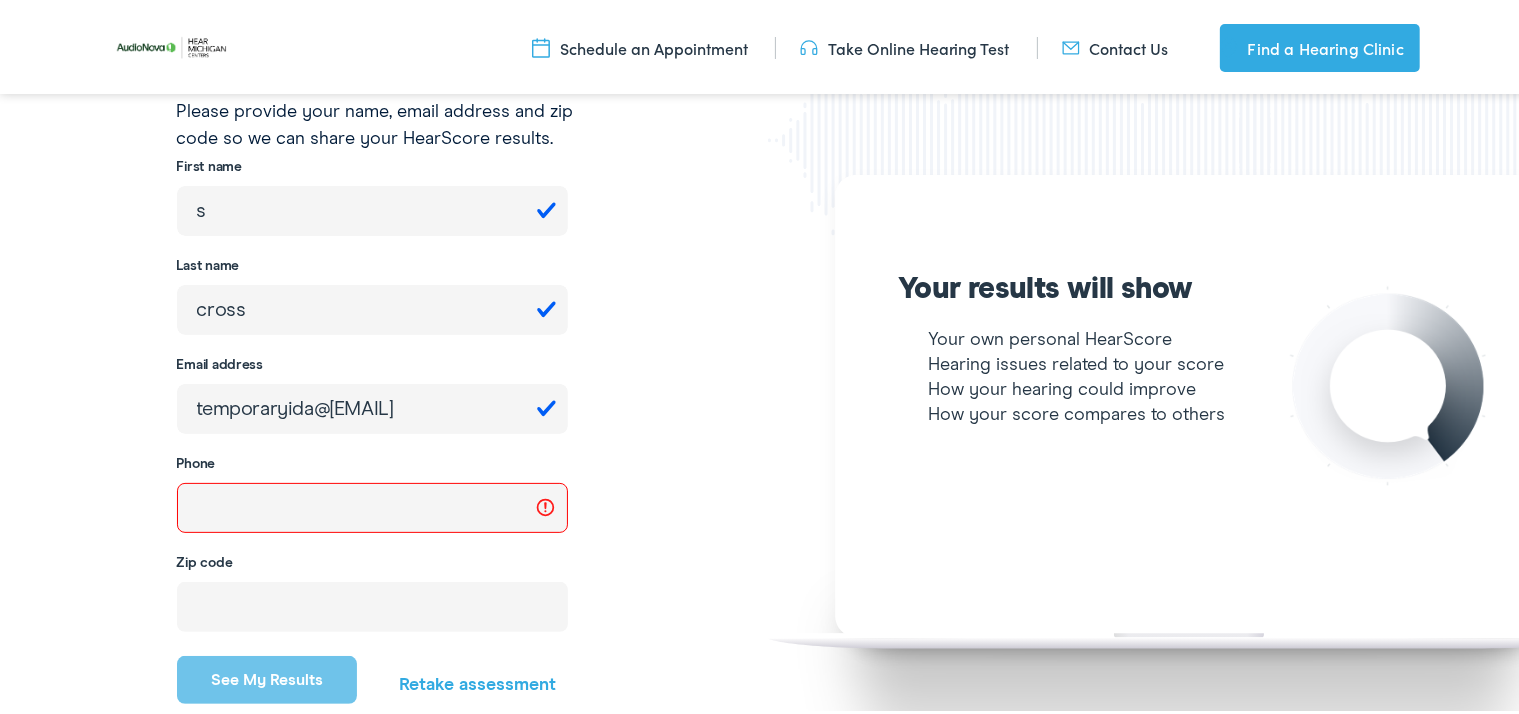 click at bounding box center [372, 504] 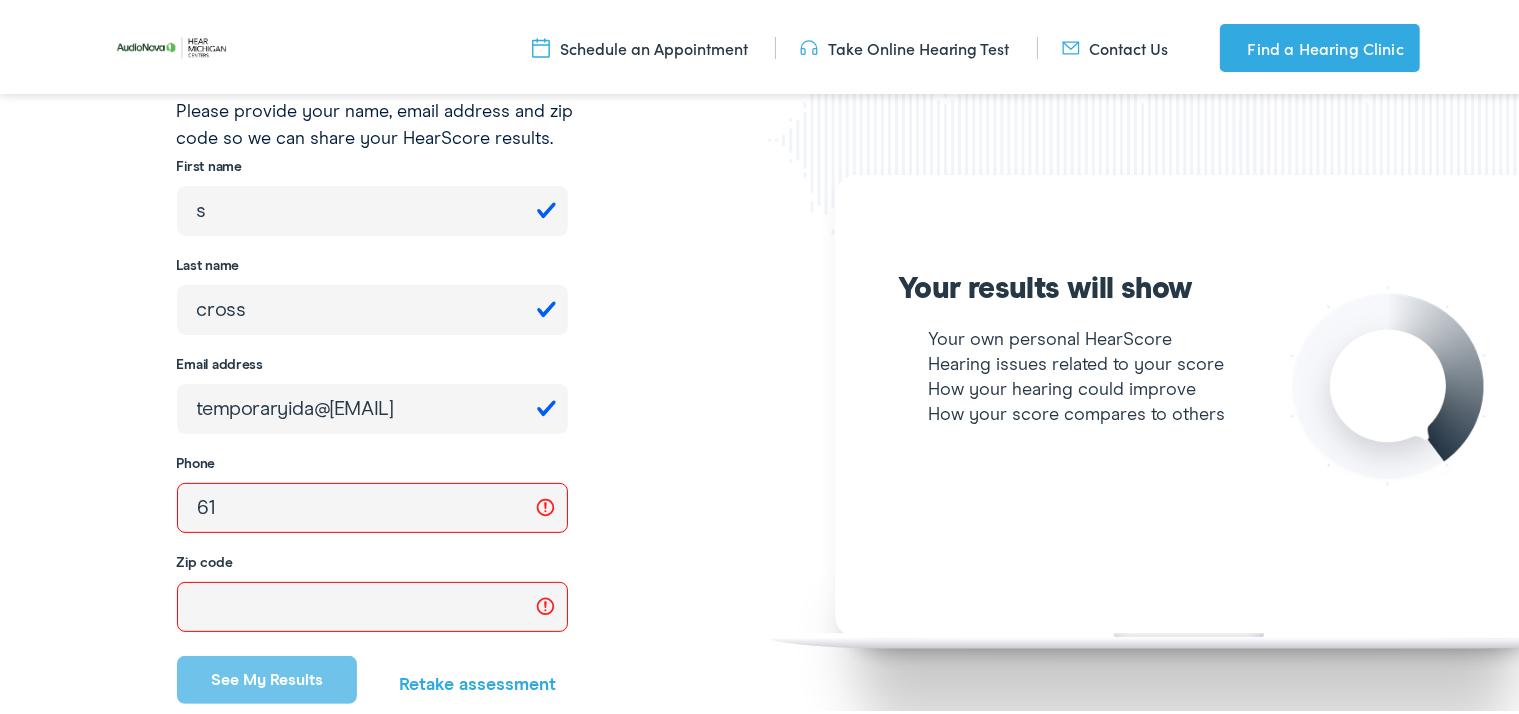 type on "6" 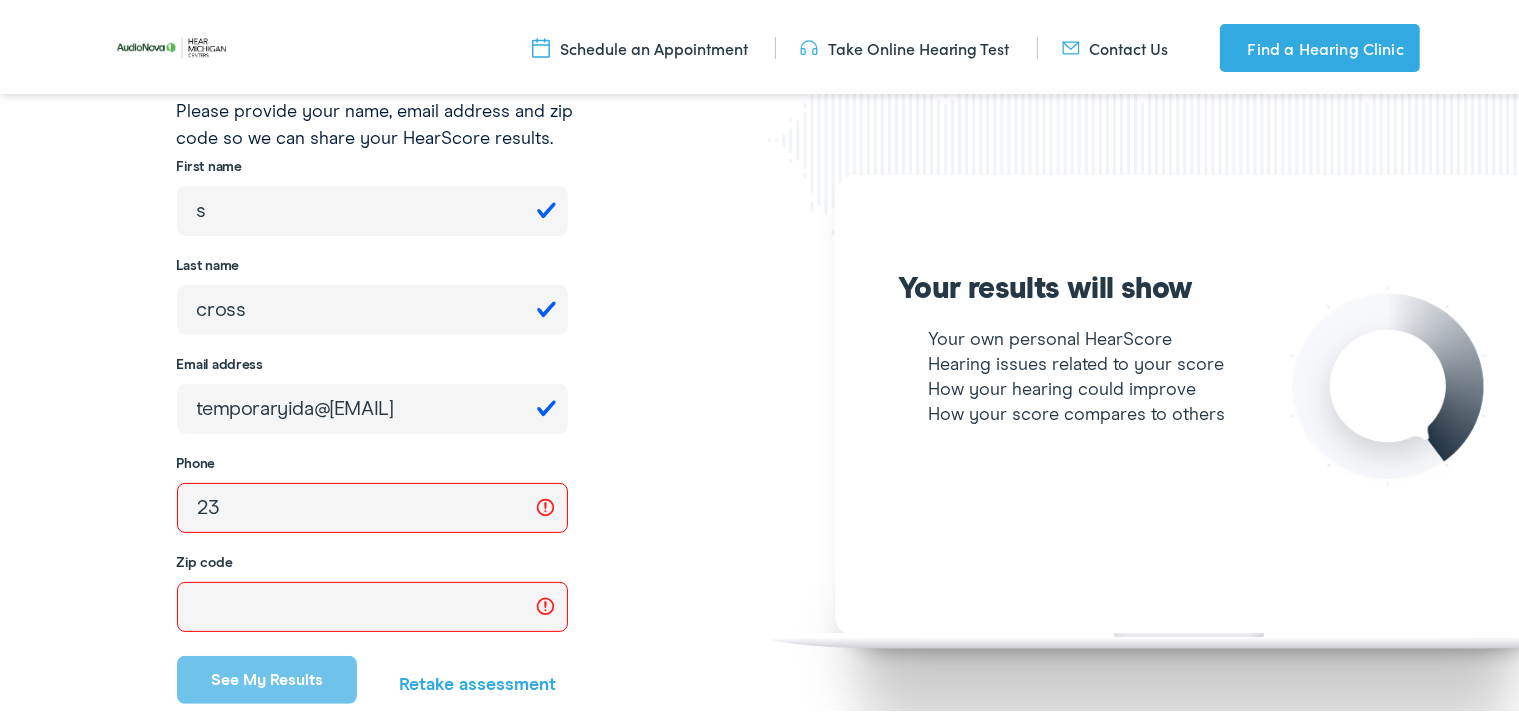 type on "2" 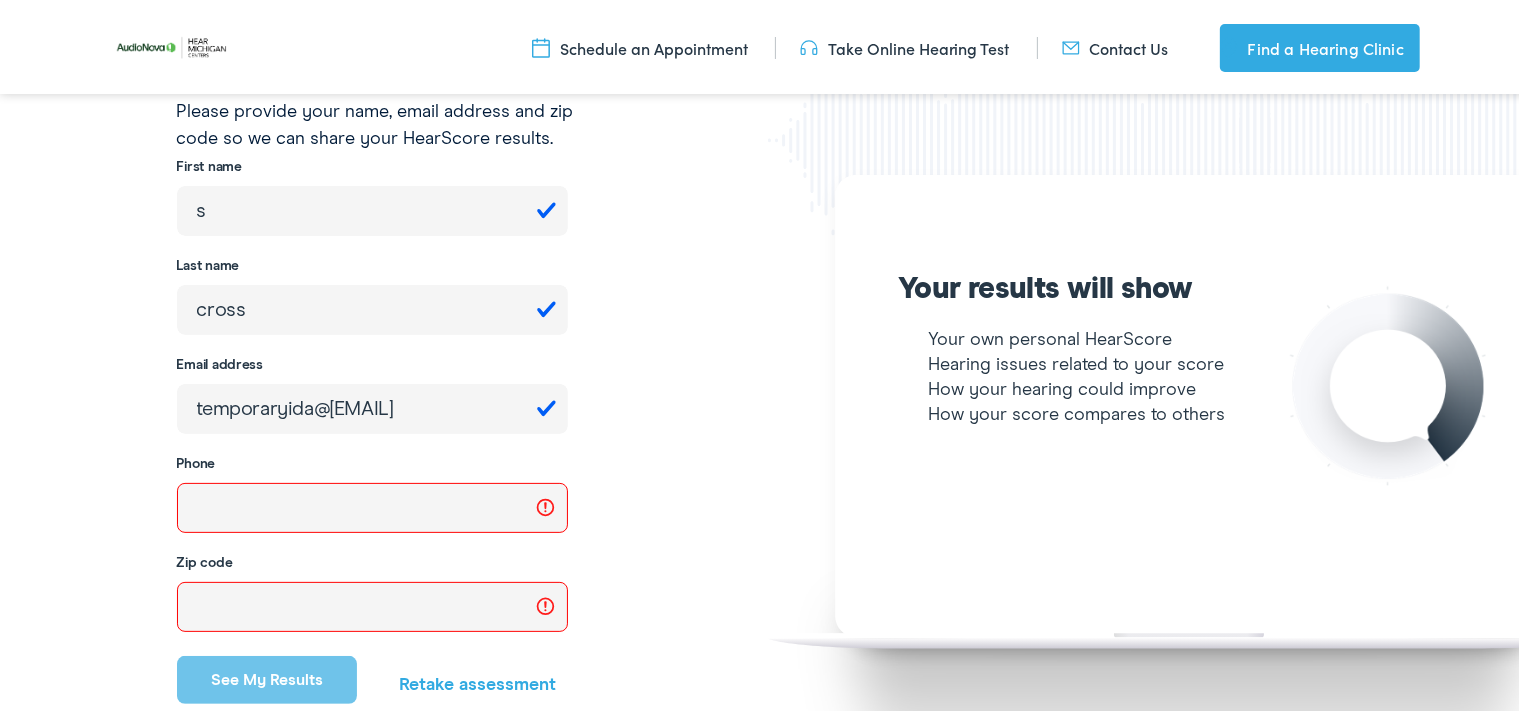 paste on "(231) 622-7205" 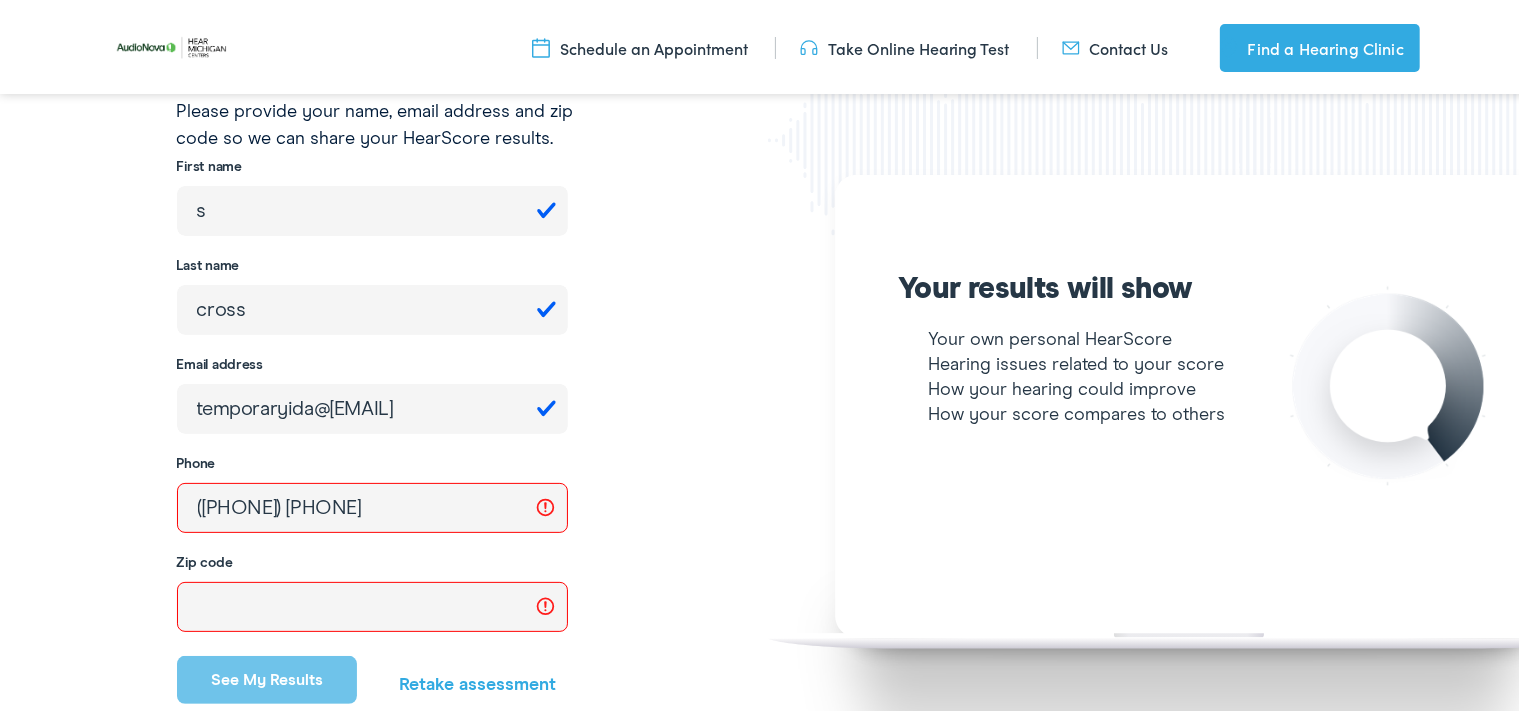 type on "(231) 622-7205" 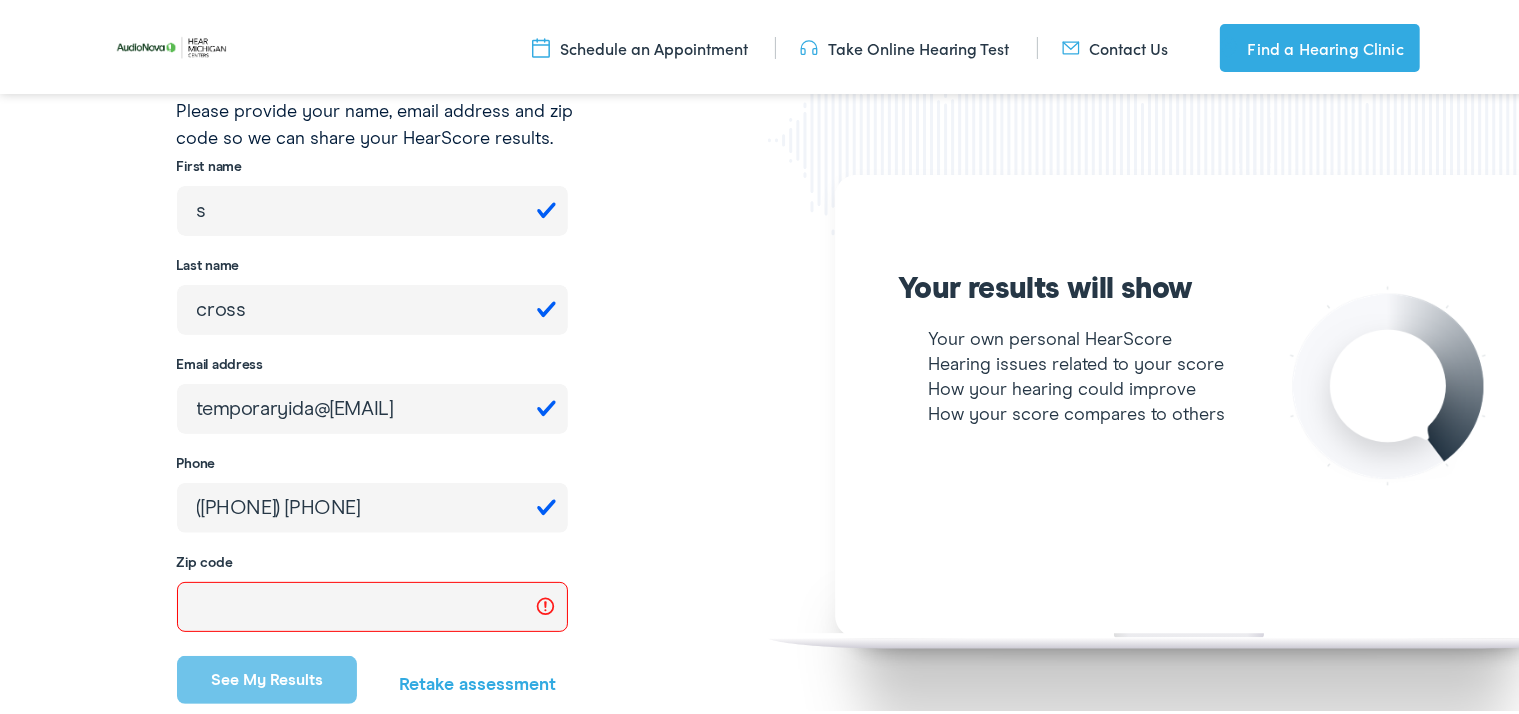 click at bounding box center [372, 603] 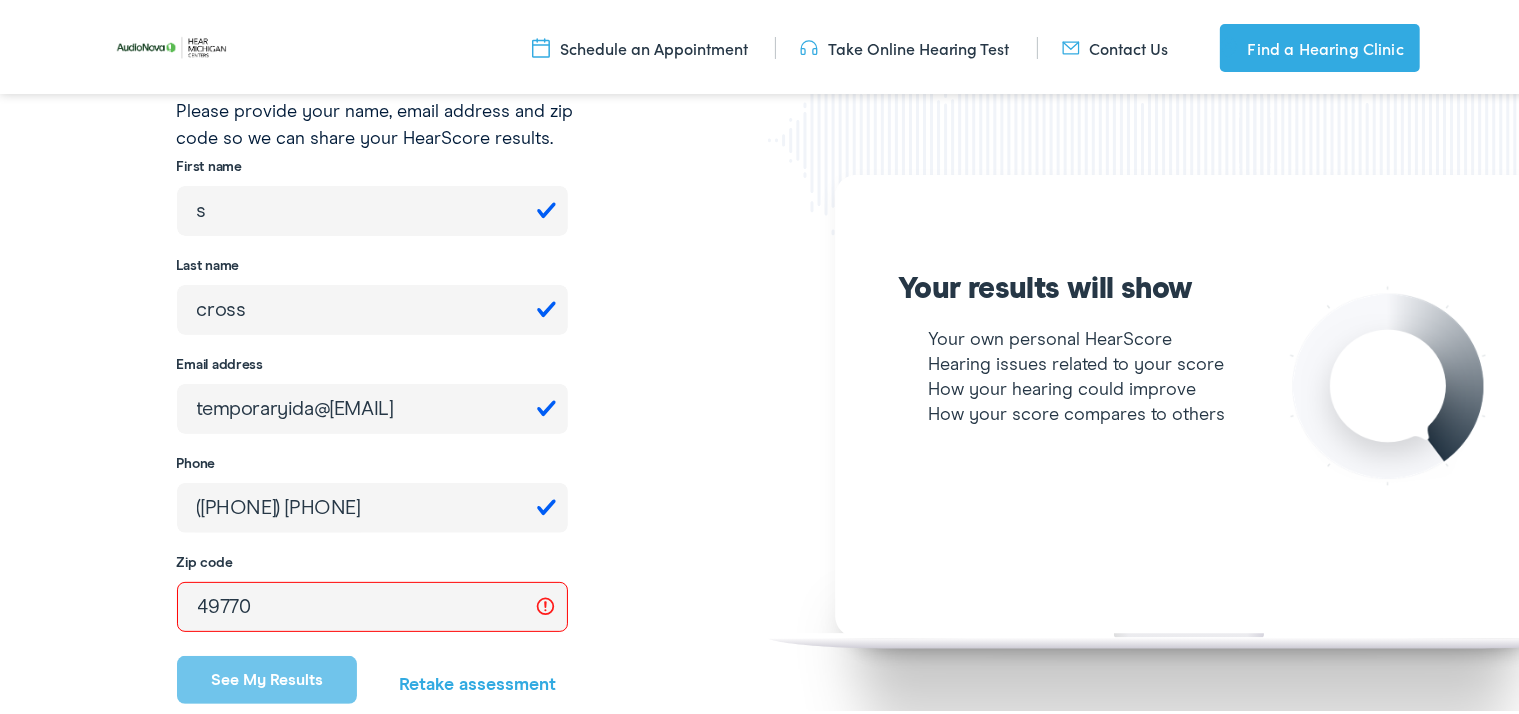 type on "49770" 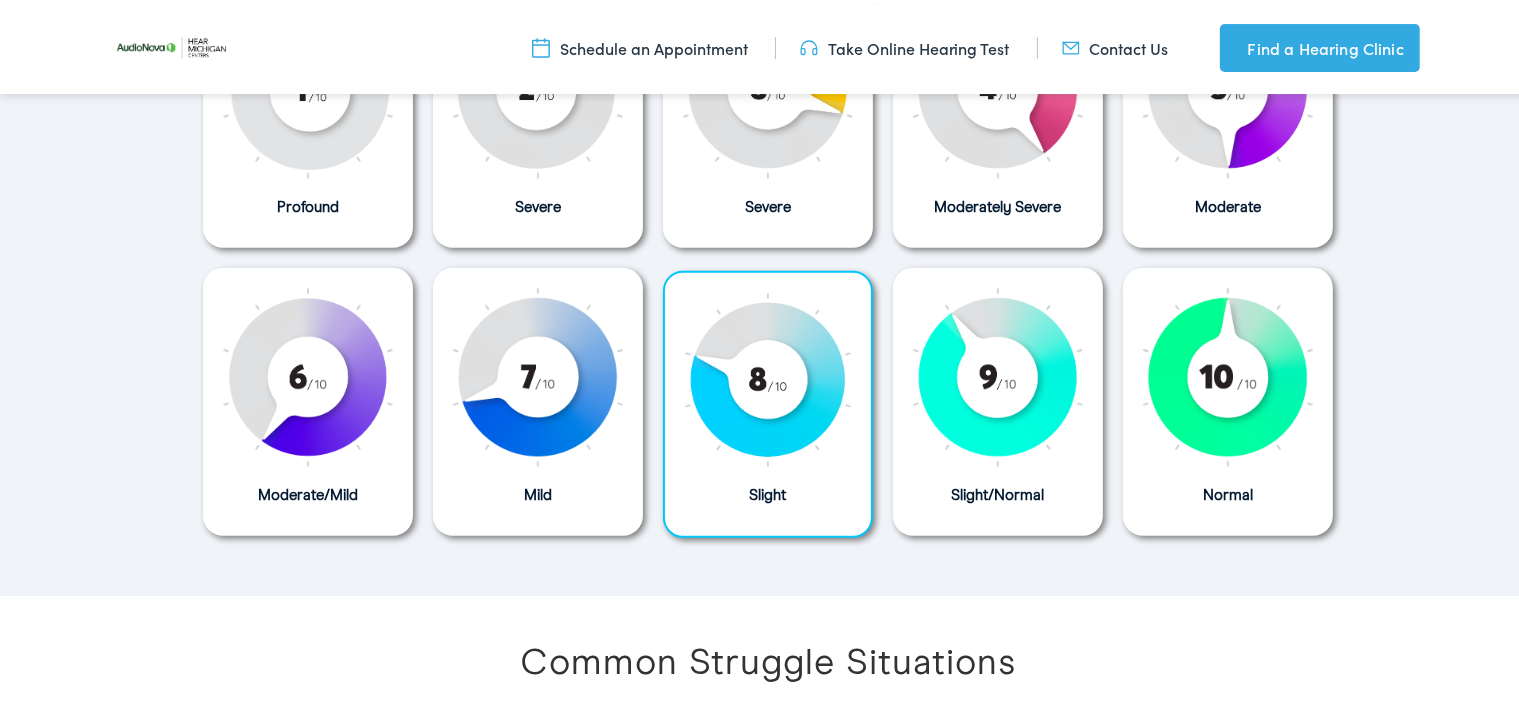 scroll, scrollTop: 1117, scrollLeft: 0, axis: vertical 